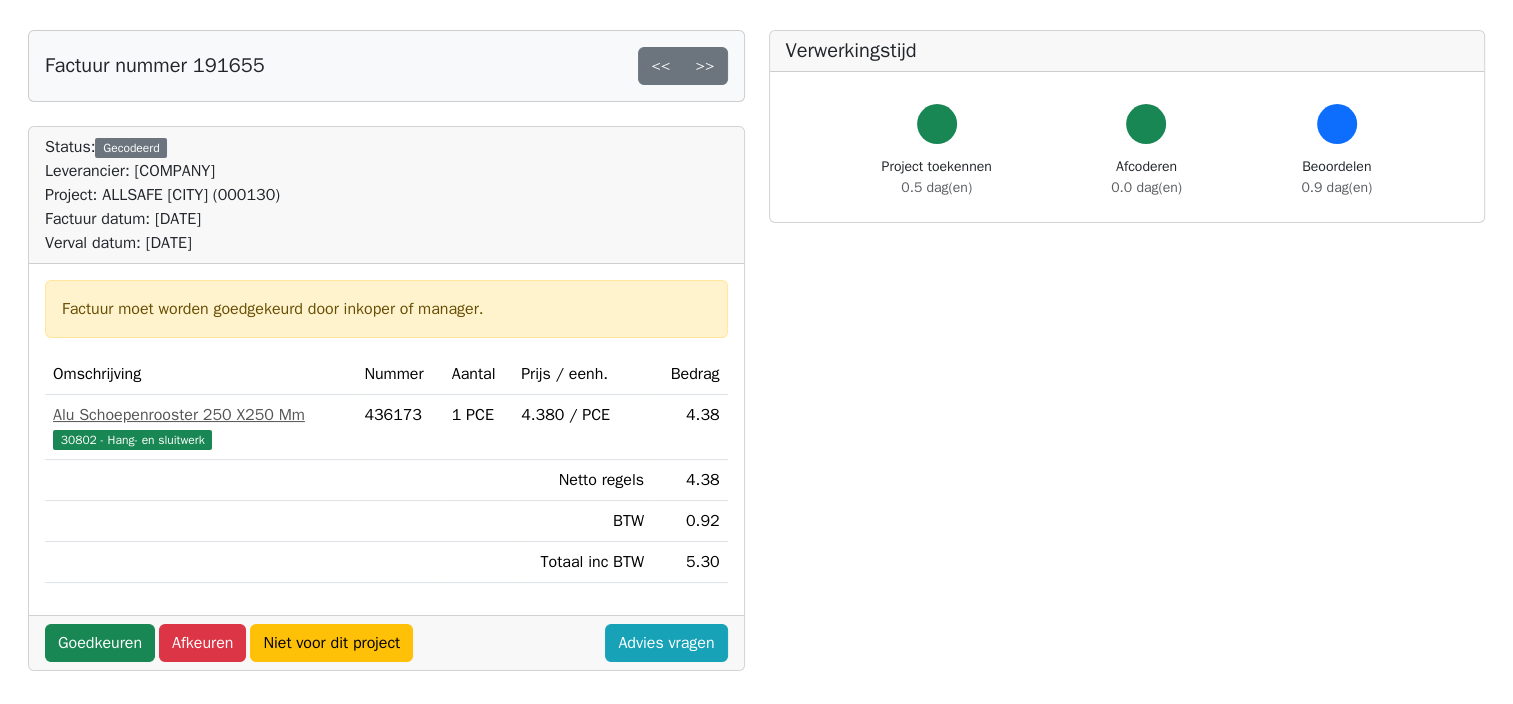 scroll, scrollTop: 600, scrollLeft: 0, axis: vertical 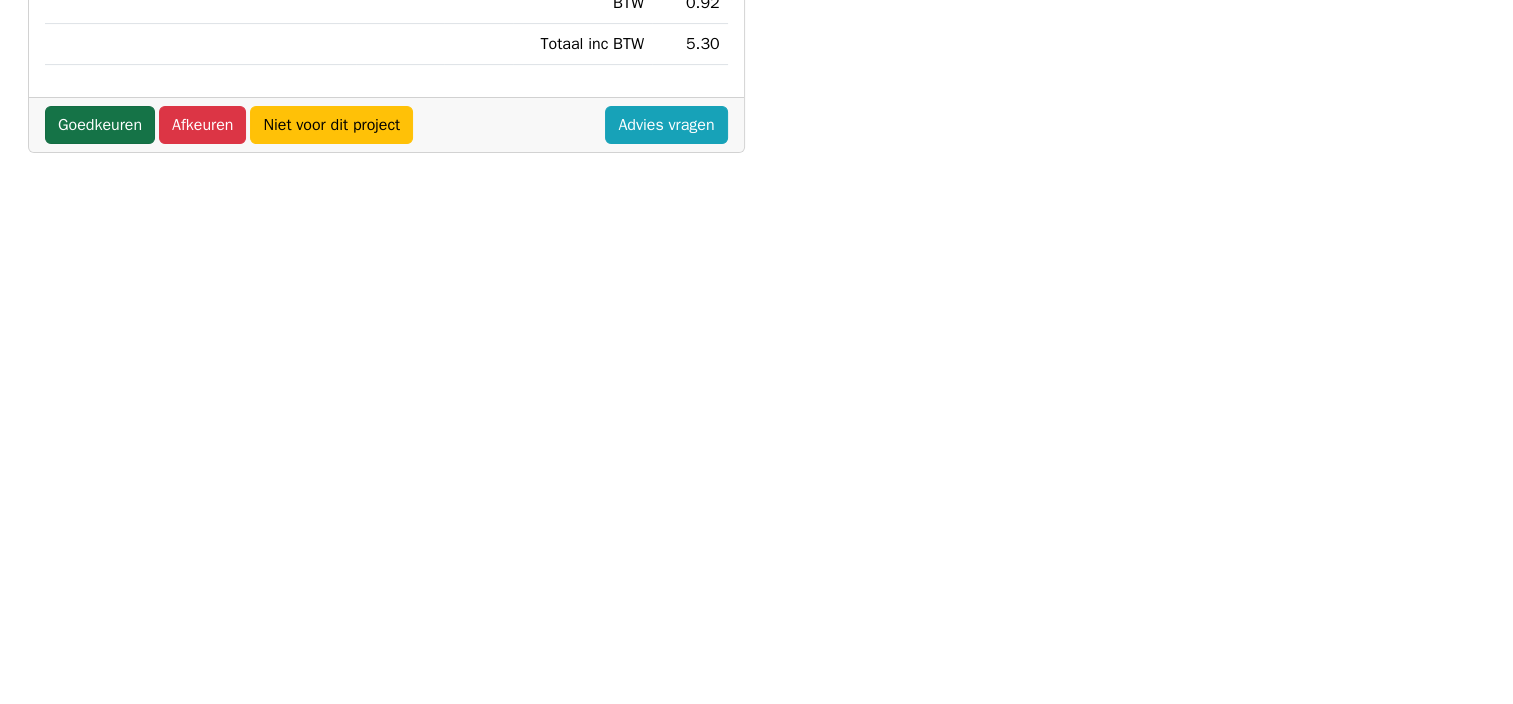 click on "Goedkeuren" at bounding box center (100, 125) 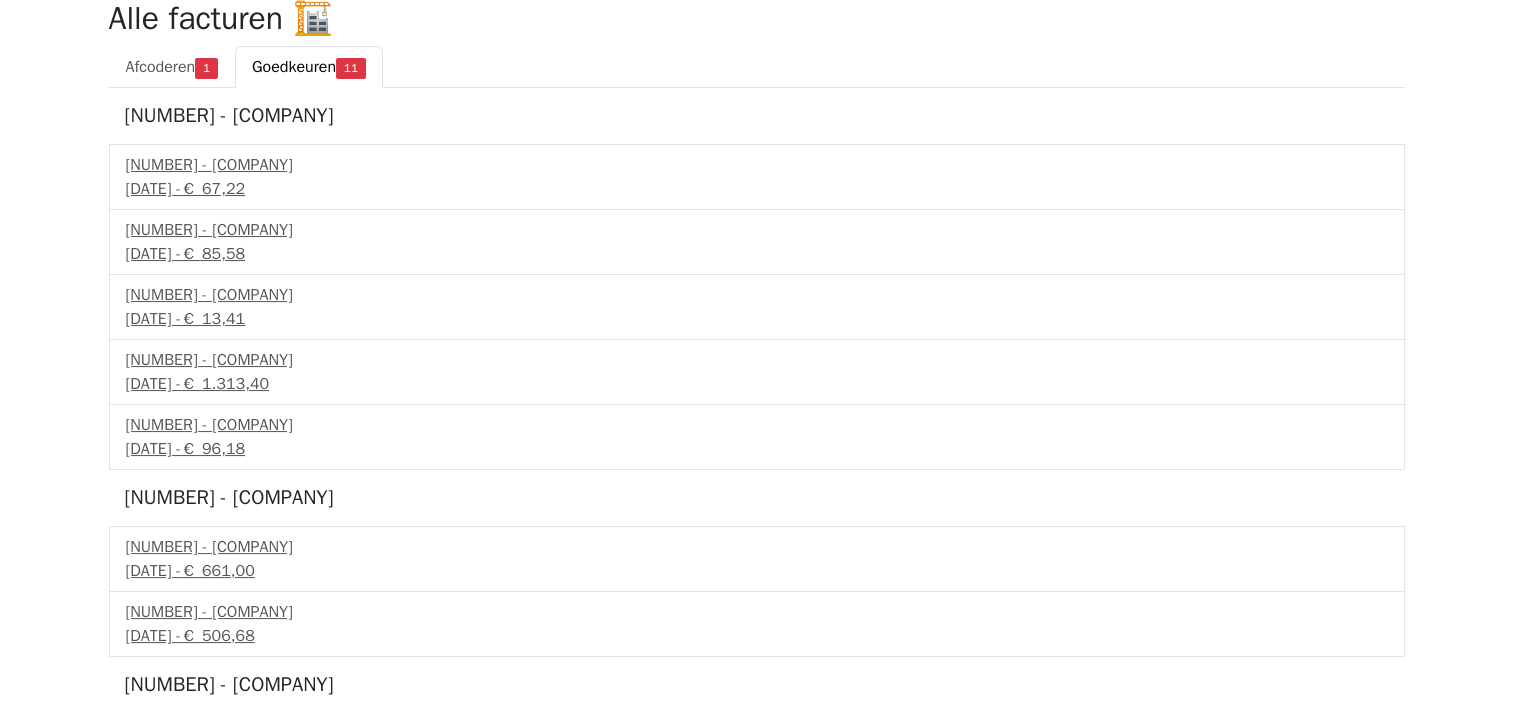 scroll, scrollTop: 200, scrollLeft: 0, axis: vertical 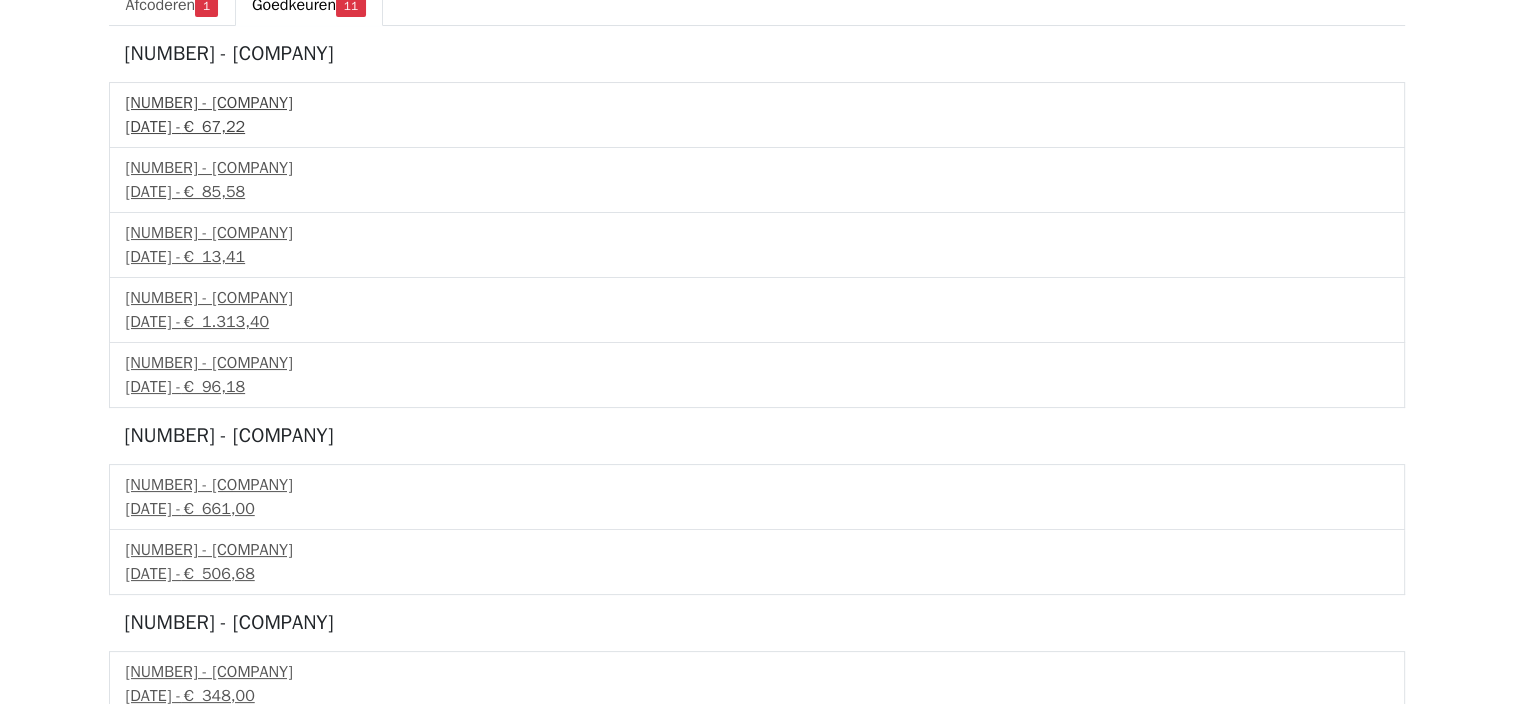 click on "01950879 - Bouwcenter Concordia" at bounding box center [757, 103] 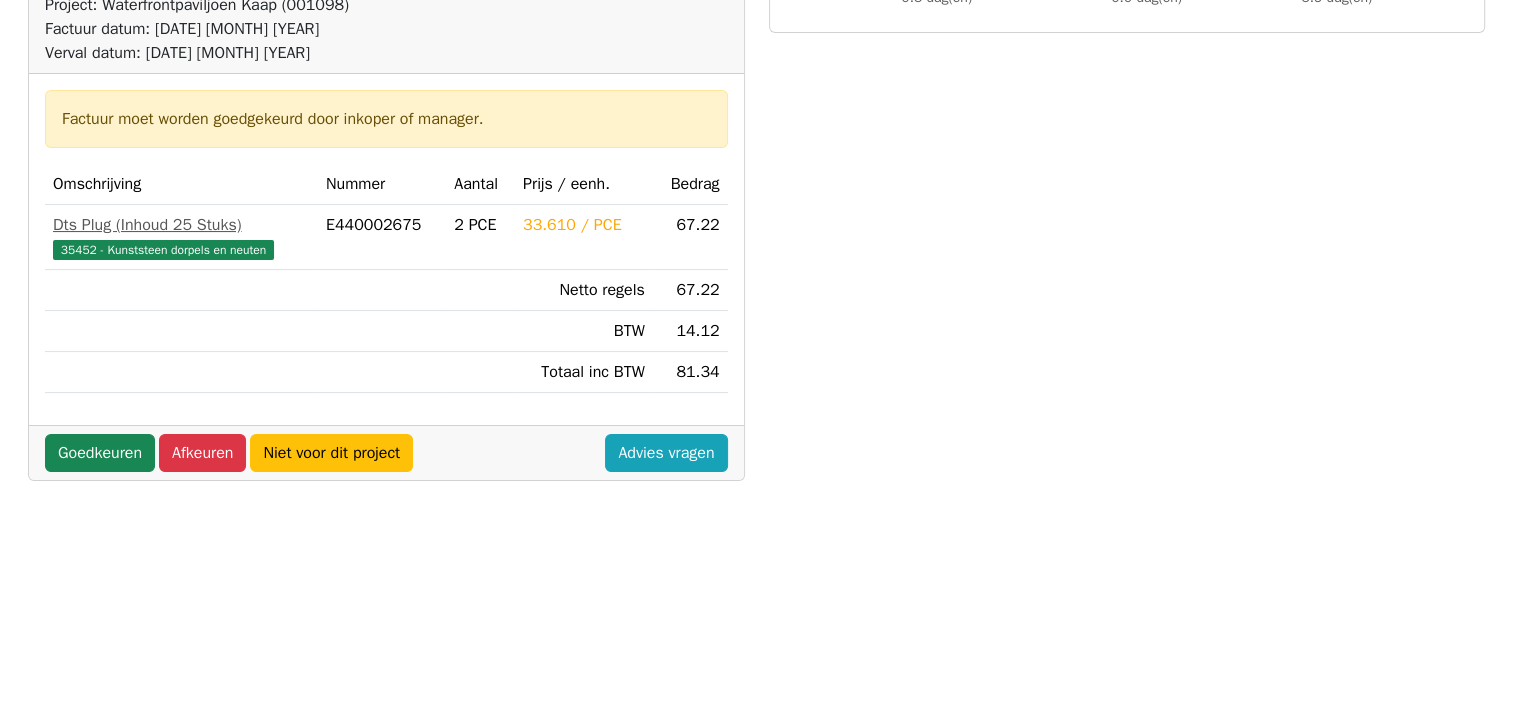 scroll, scrollTop: 600, scrollLeft: 0, axis: vertical 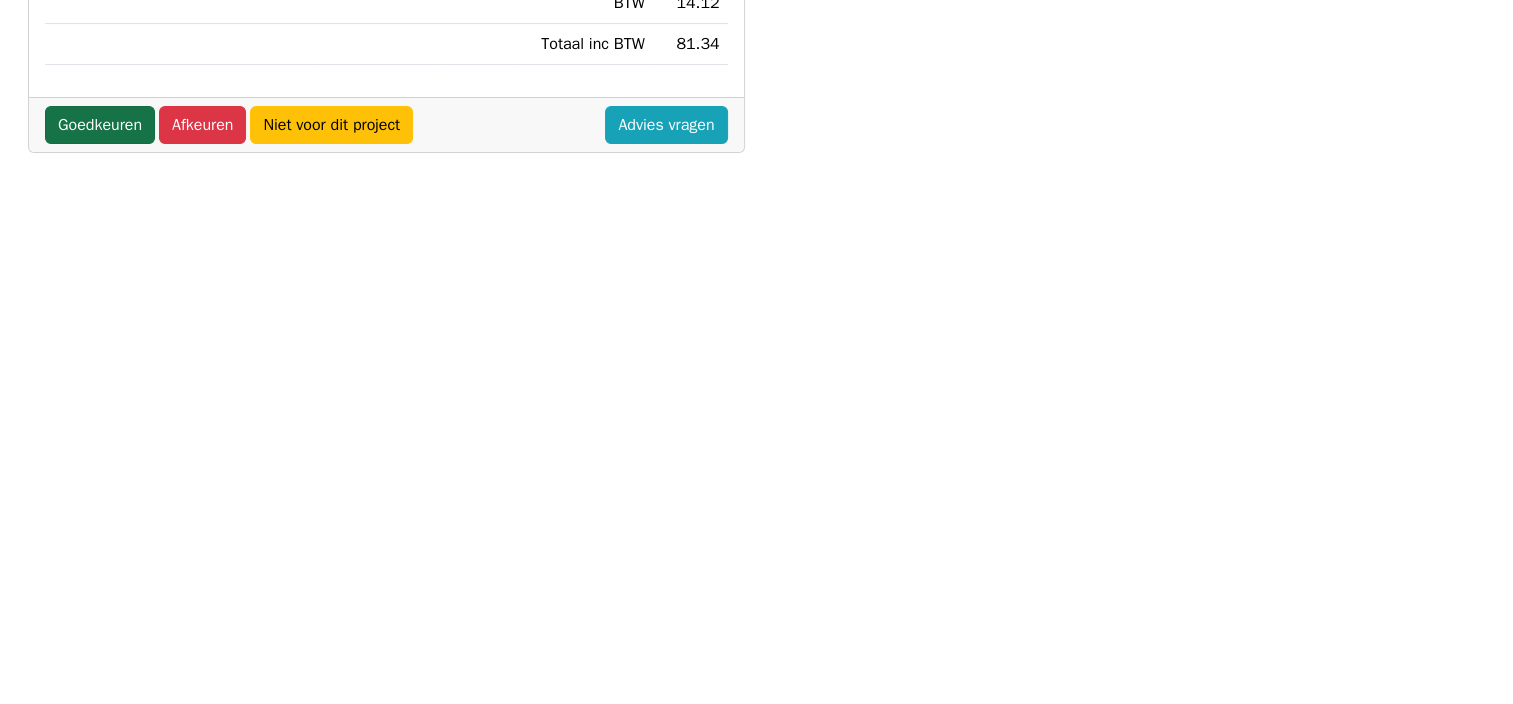 click on "Goedkeuren" at bounding box center [100, 125] 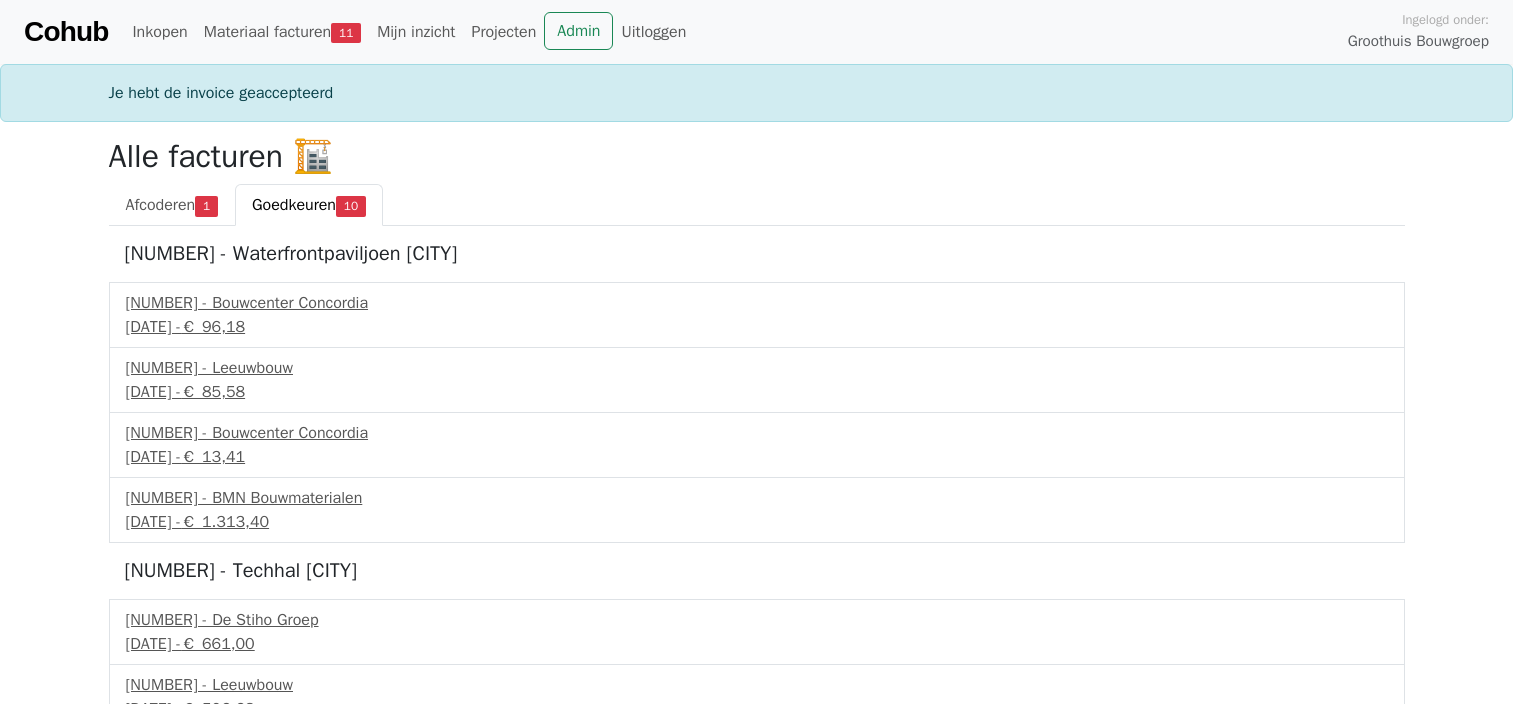 scroll, scrollTop: 0, scrollLeft: 0, axis: both 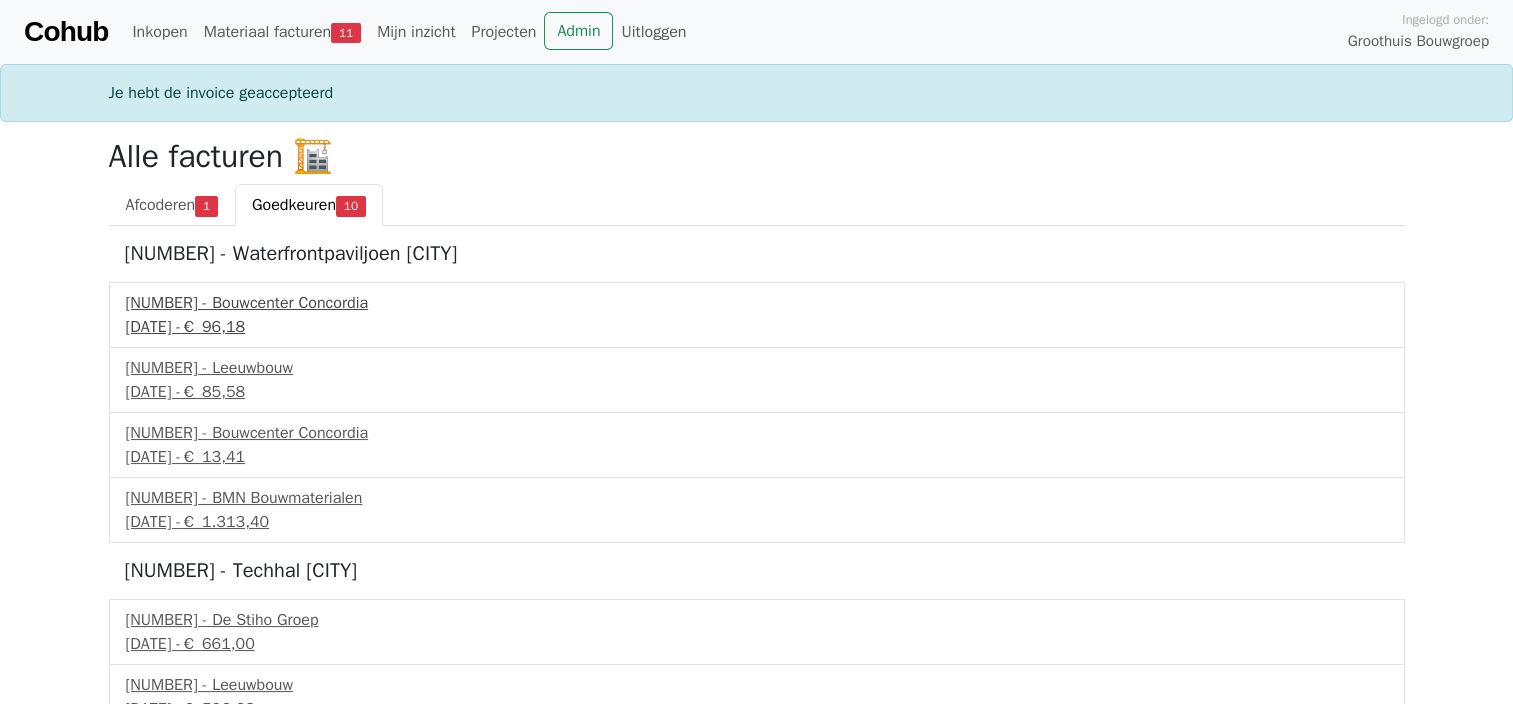 click on "[DAY] [MONTH] [YEAR] - € [PRICE]" at bounding box center (757, 327) 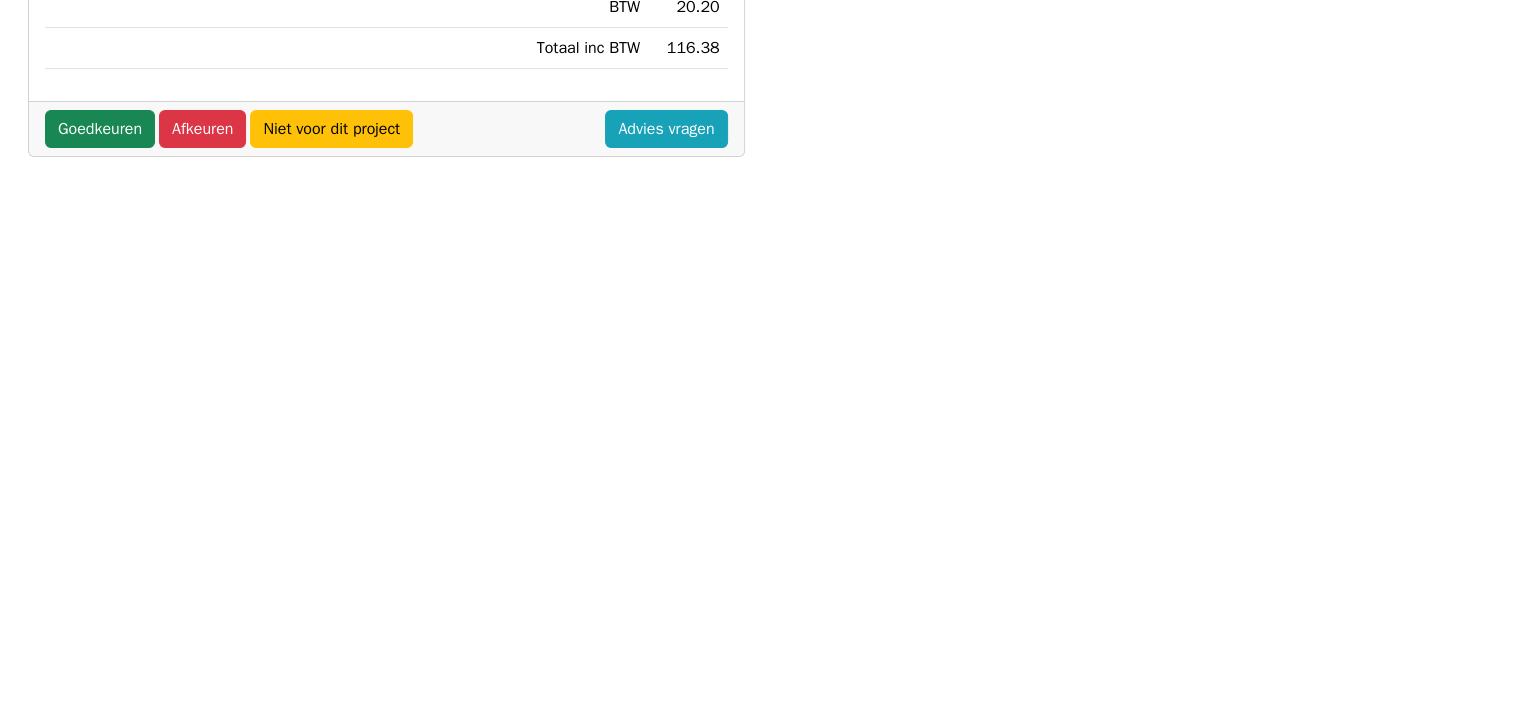 scroll, scrollTop: 600, scrollLeft: 0, axis: vertical 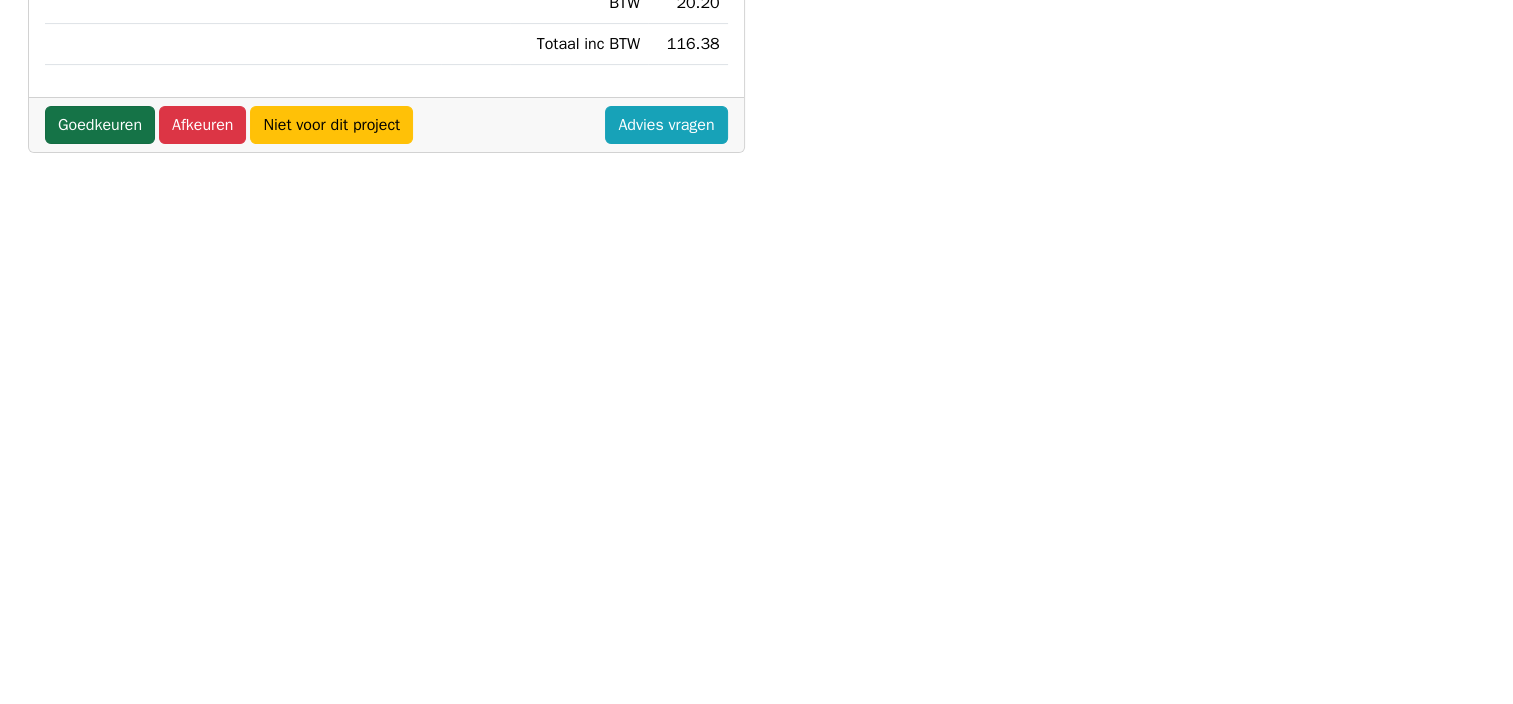 click on "Goedkeuren" at bounding box center [100, 125] 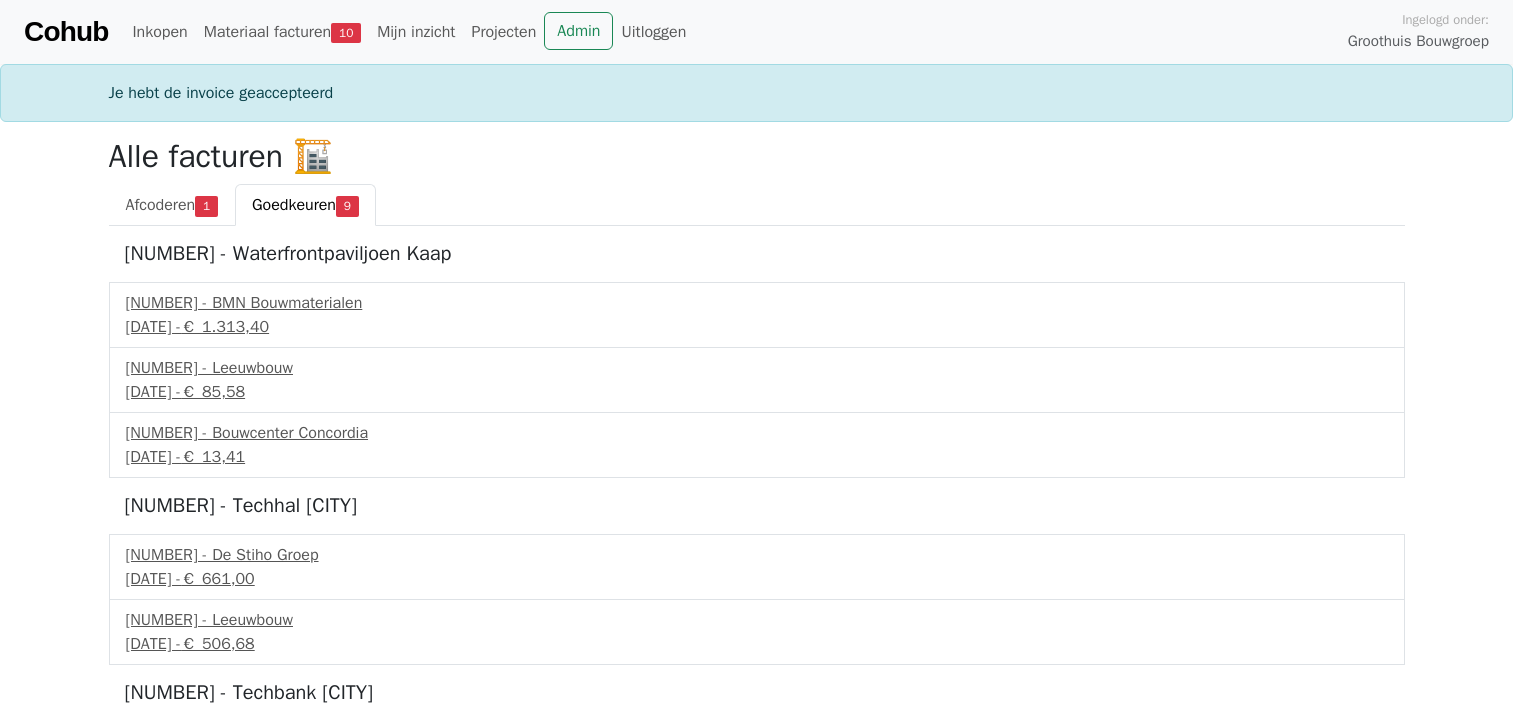 scroll, scrollTop: 0, scrollLeft: 0, axis: both 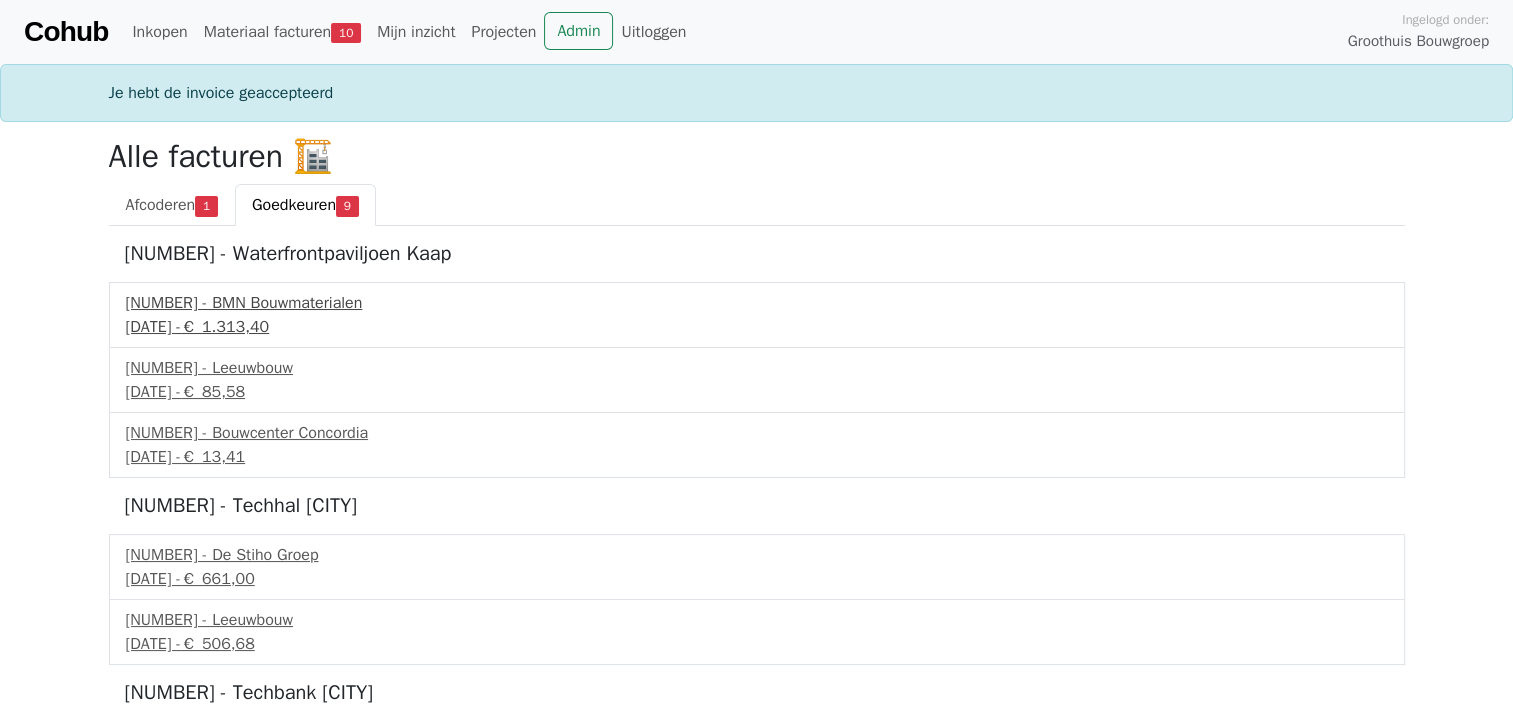 click on "251147905 - BMN Bouwmaterialen" at bounding box center [757, 303] 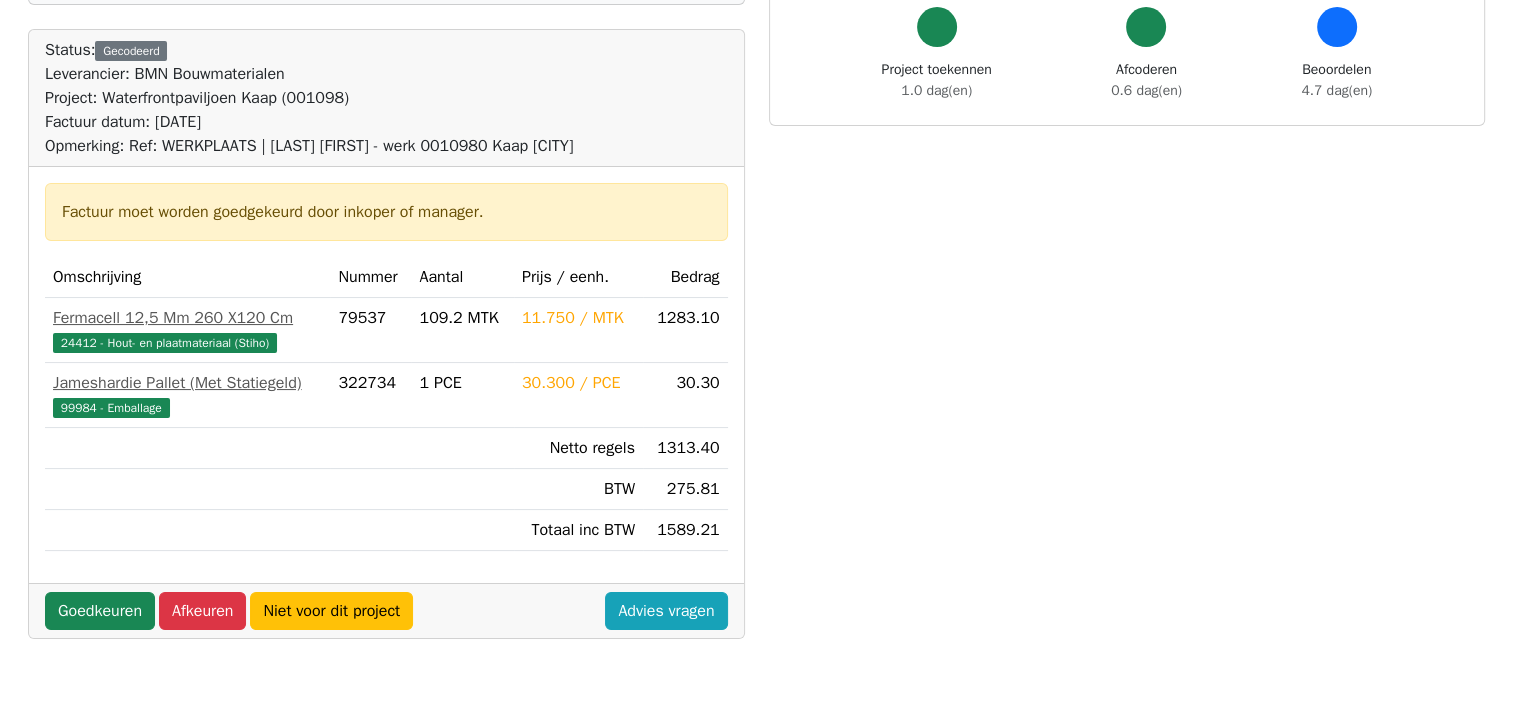 scroll, scrollTop: 200, scrollLeft: 0, axis: vertical 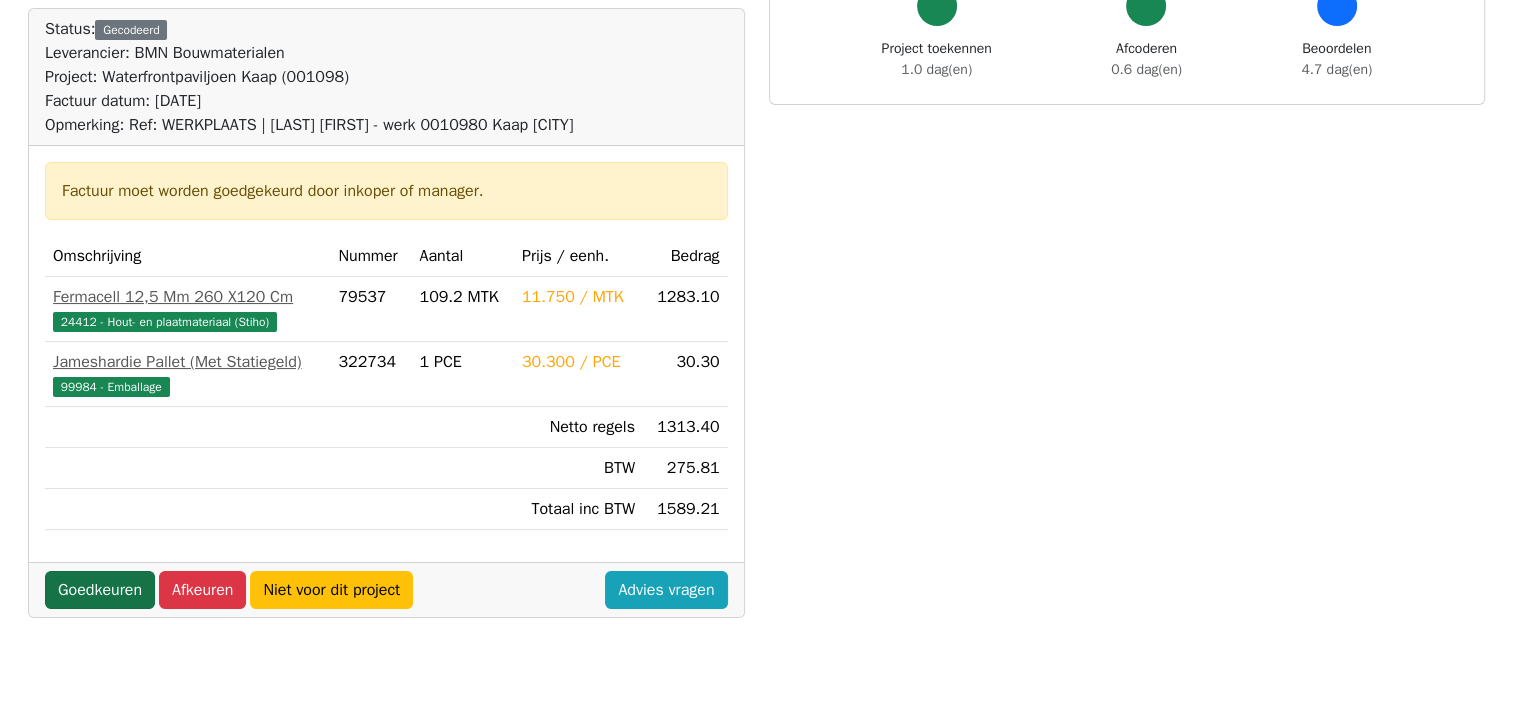 click on "Goedkeuren" at bounding box center [100, 590] 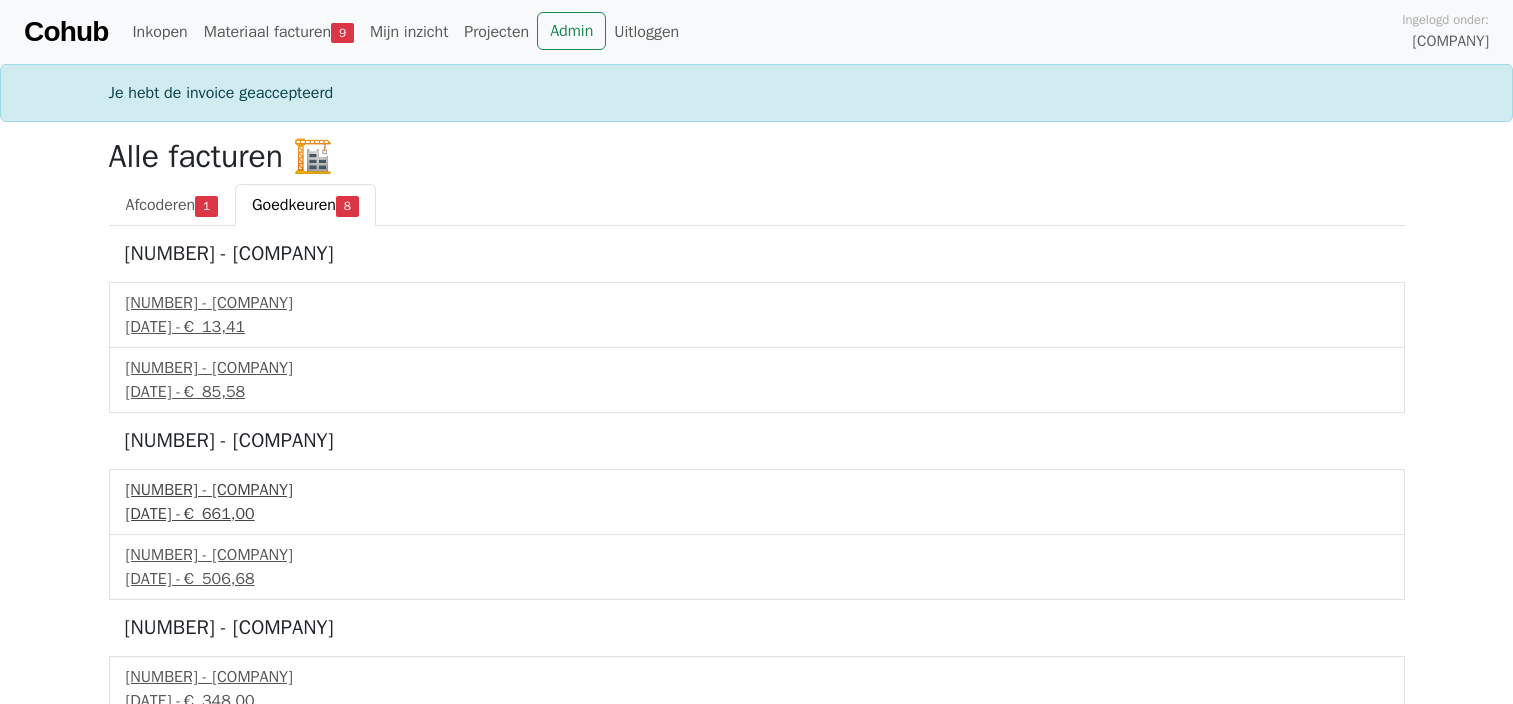scroll, scrollTop: 0, scrollLeft: 0, axis: both 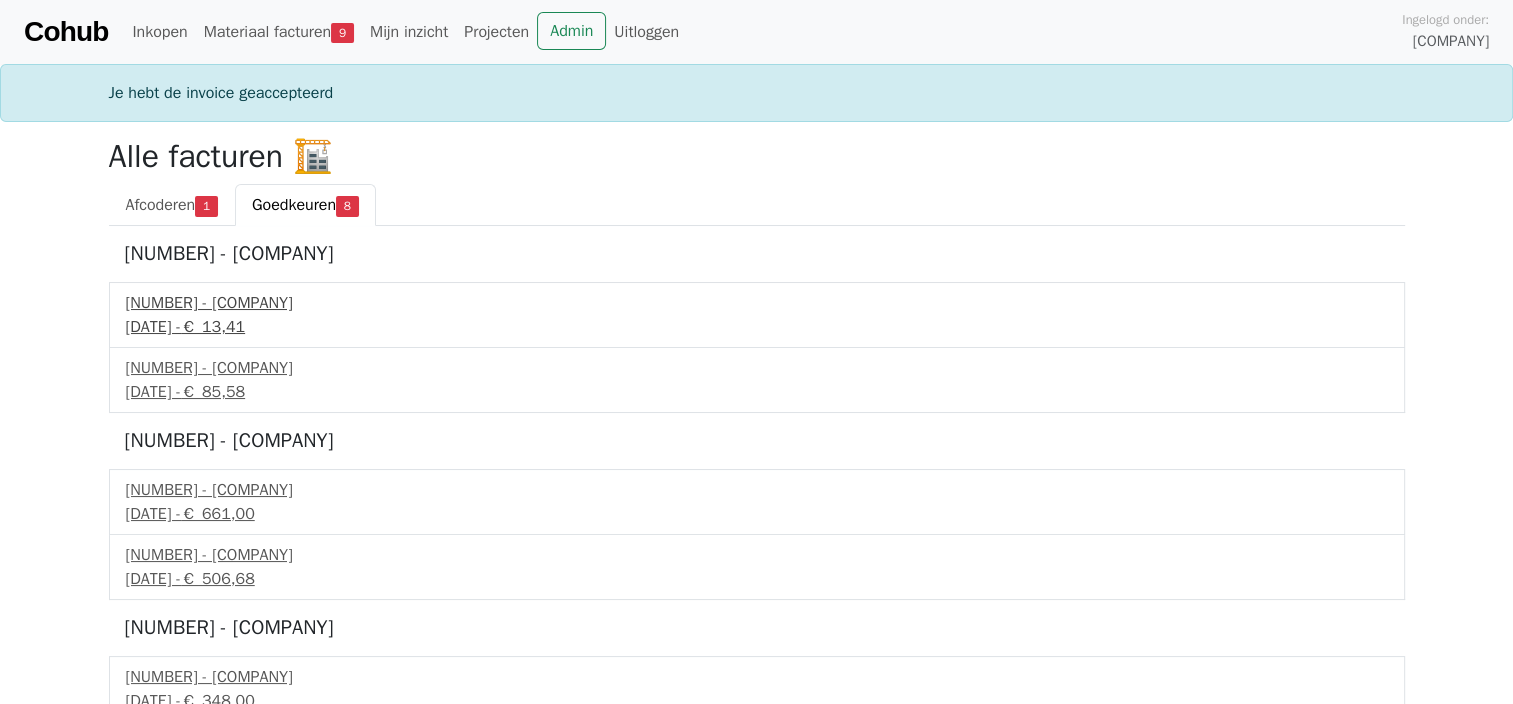 click on "26 juni 2025 -  € 13,41" at bounding box center (757, 327) 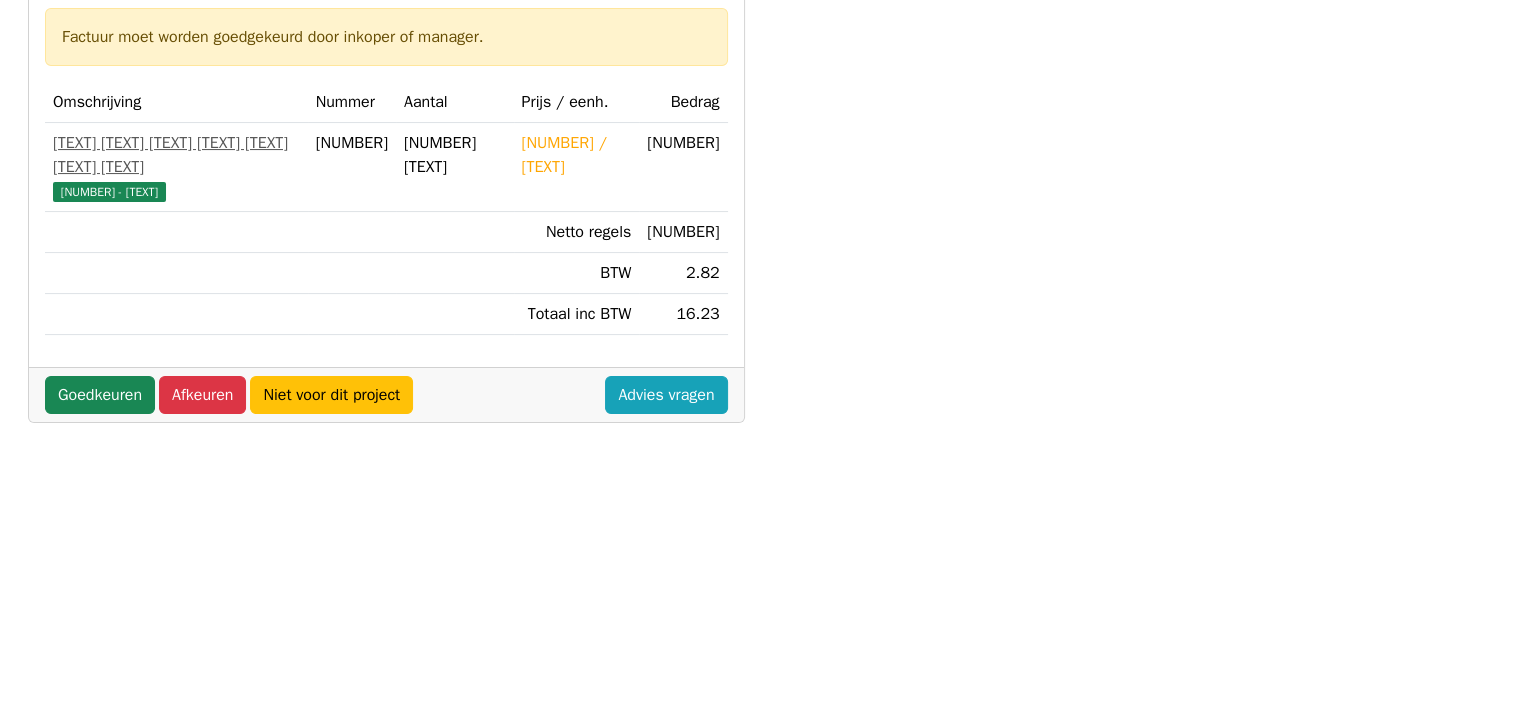 scroll, scrollTop: 400, scrollLeft: 0, axis: vertical 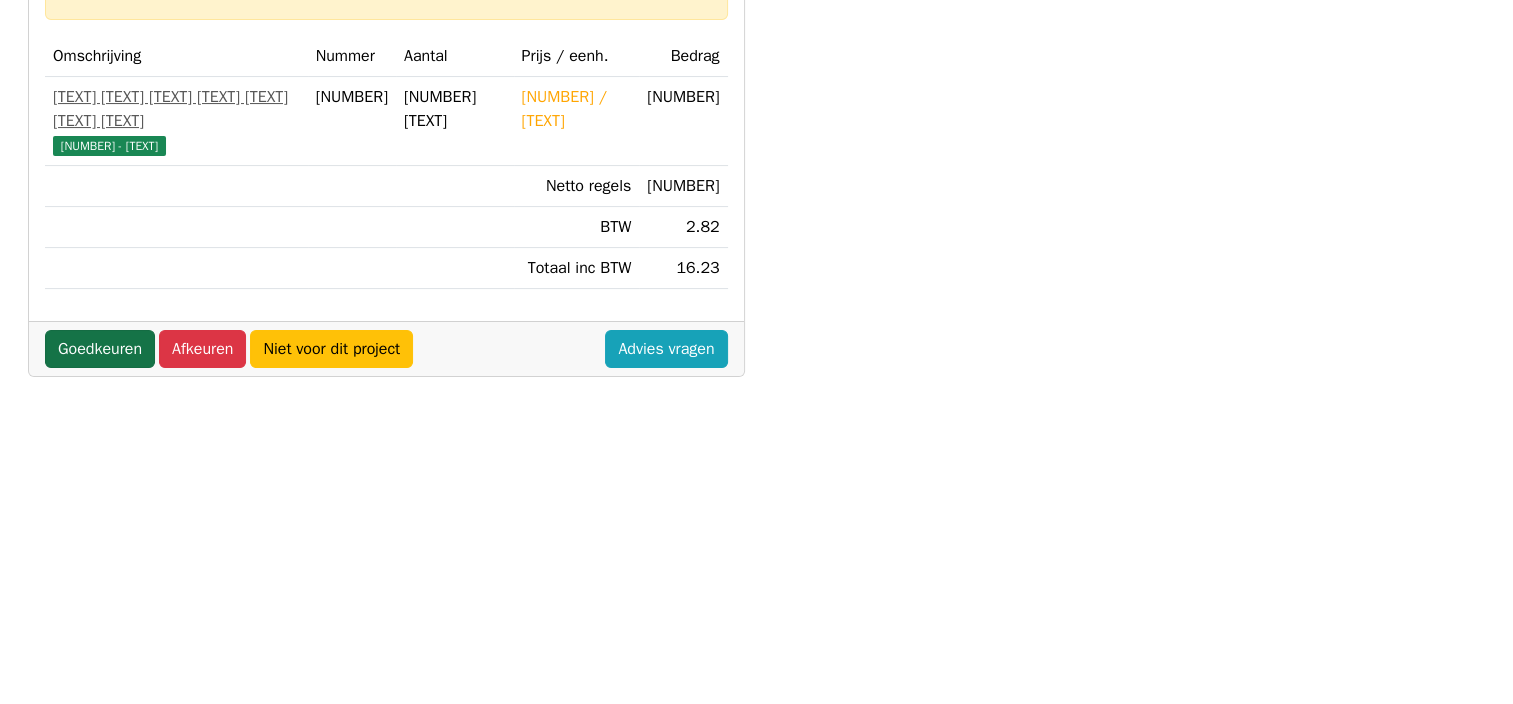 click on "Goedkeuren" at bounding box center (100, 373) 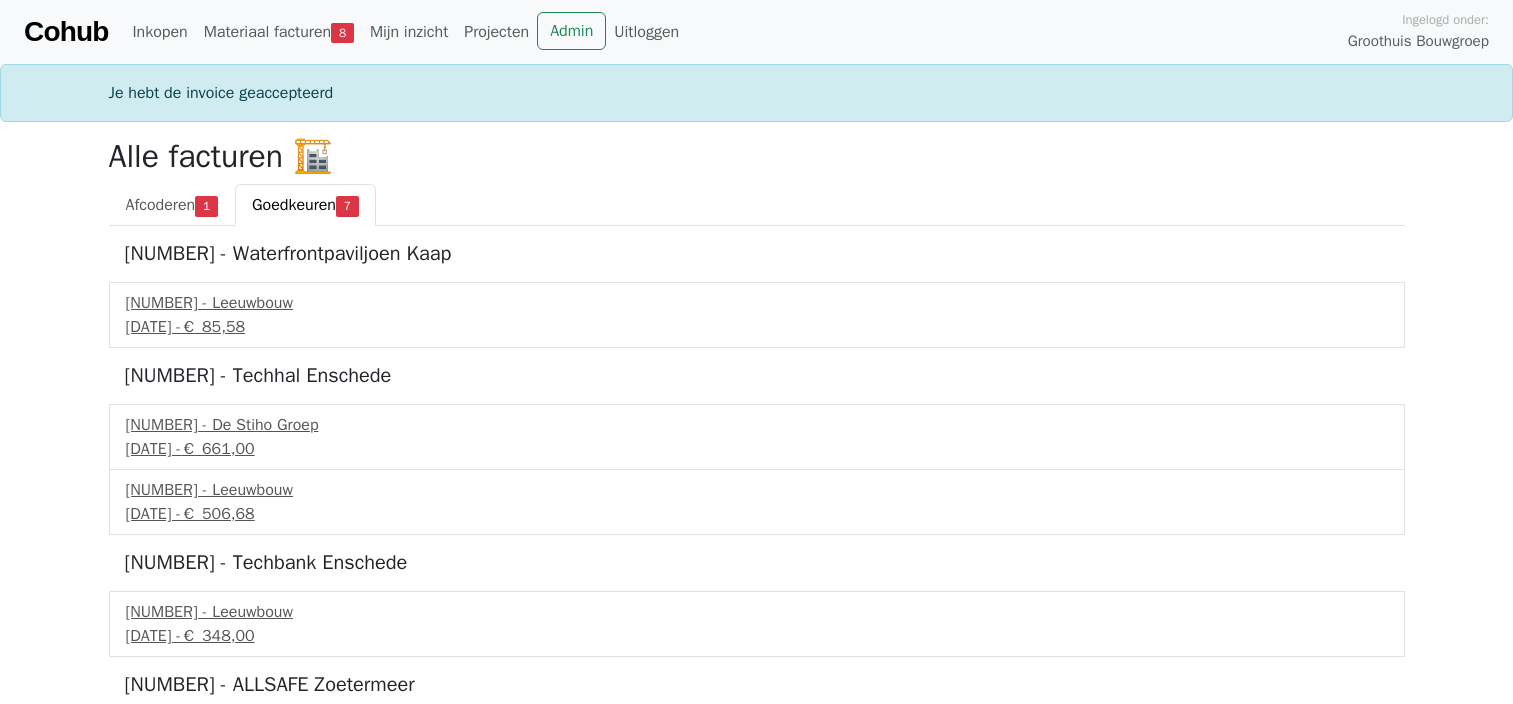 scroll, scrollTop: 0, scrollLeft: 0, axis: both 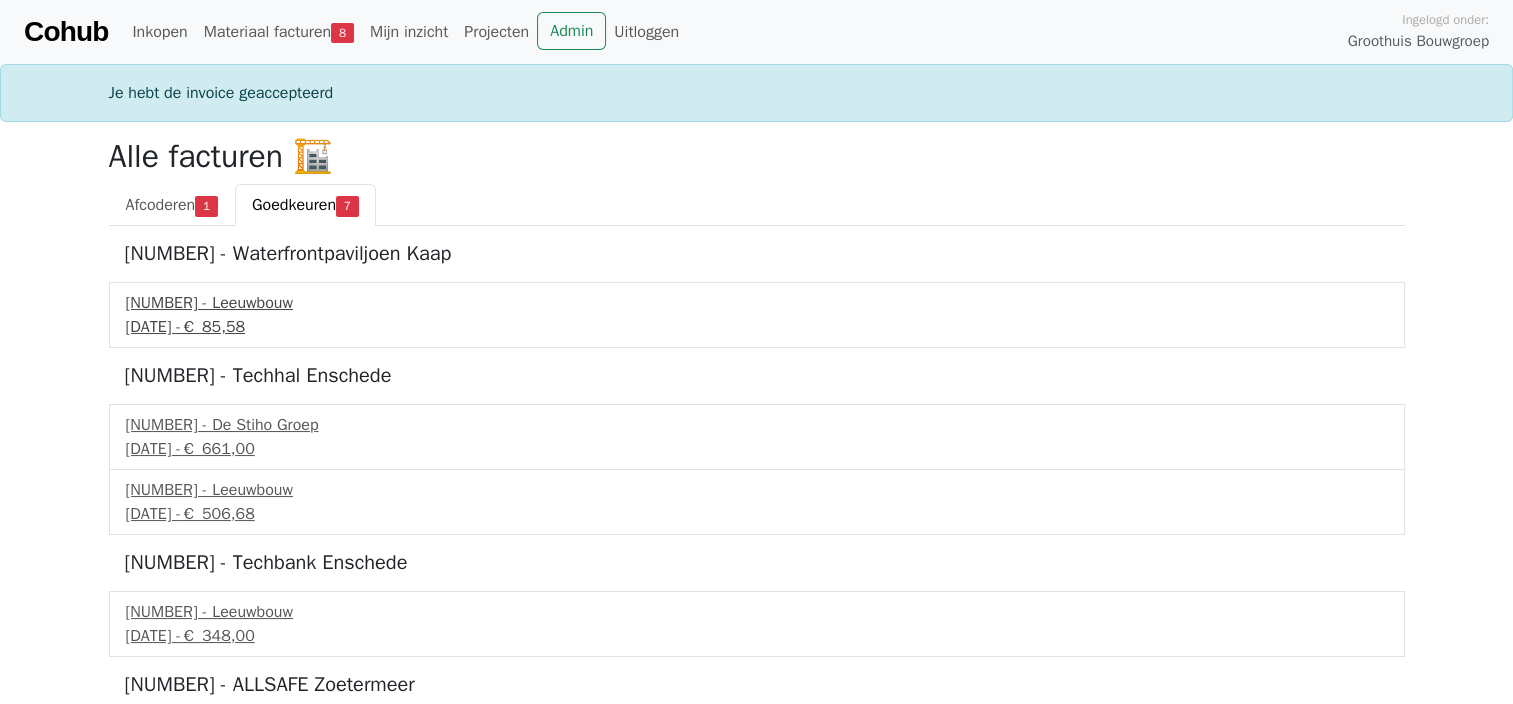 click on "26 juni 2025 -  € 85,58" at bounding box center [757, 327] 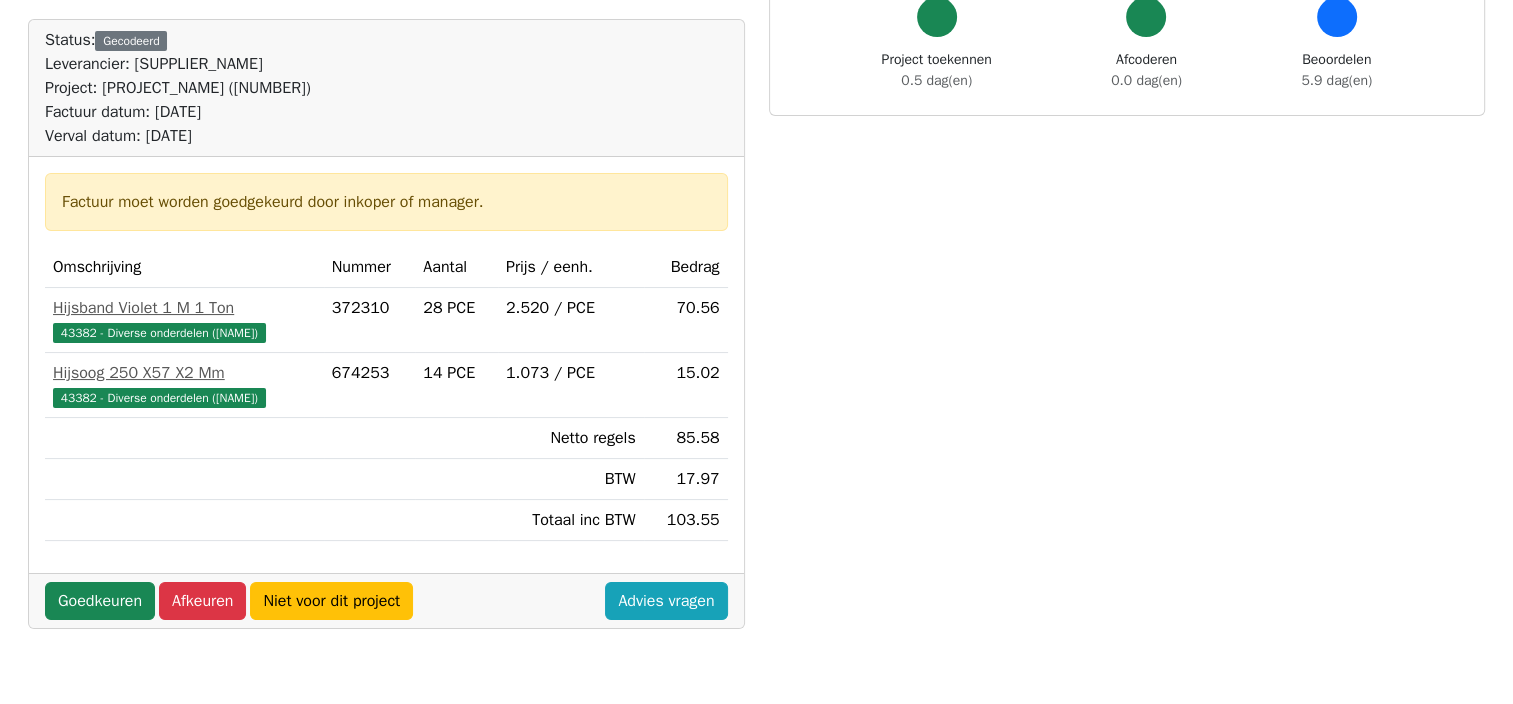 scroll, scrollTop: 300, scrollLeft: 0, axis: vertical 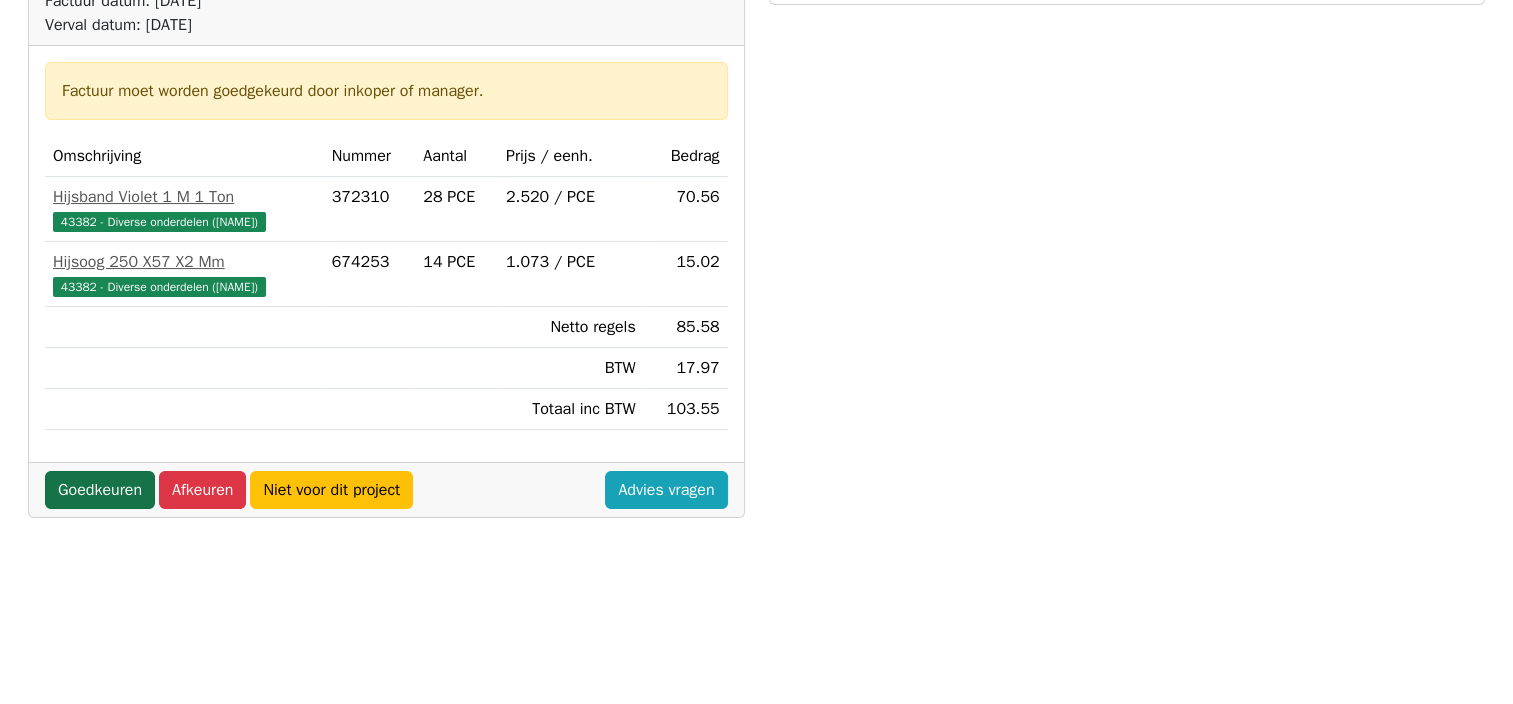 click on "Goedkeuren" at bounding box center (100, 490) 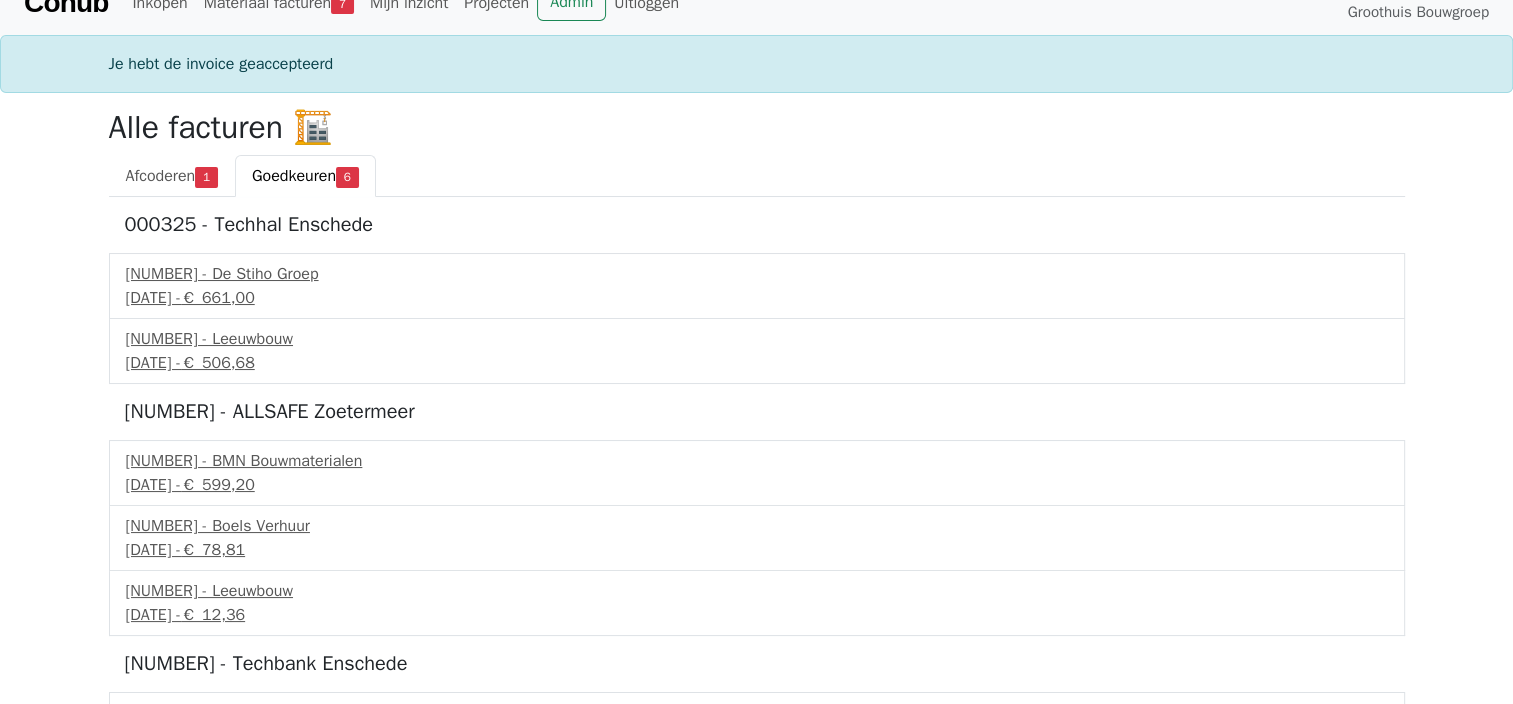 scroll, scrollTop: 80, scrollLeft: 0, axis: vertical 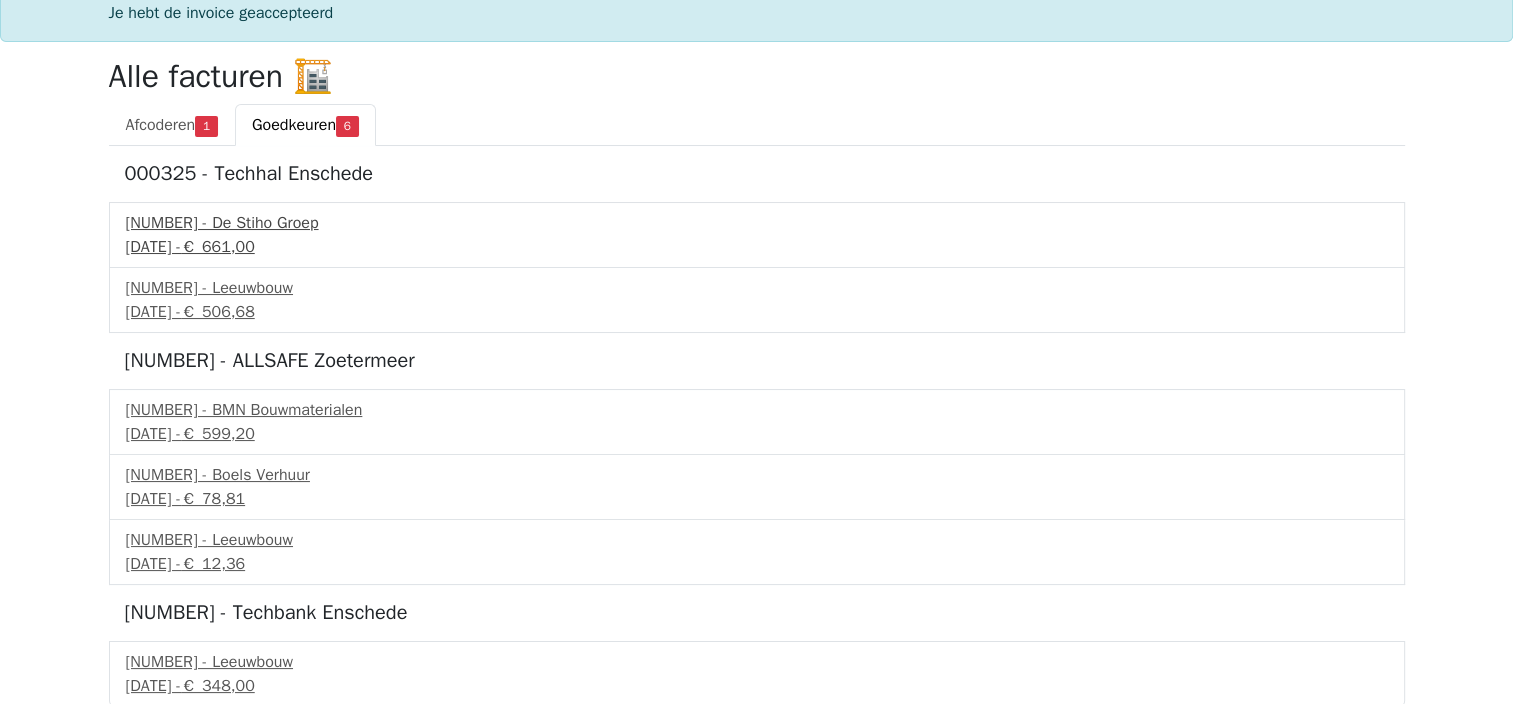 click on "025326452 - De Stiho Groep" at bounding box center (757, 223) 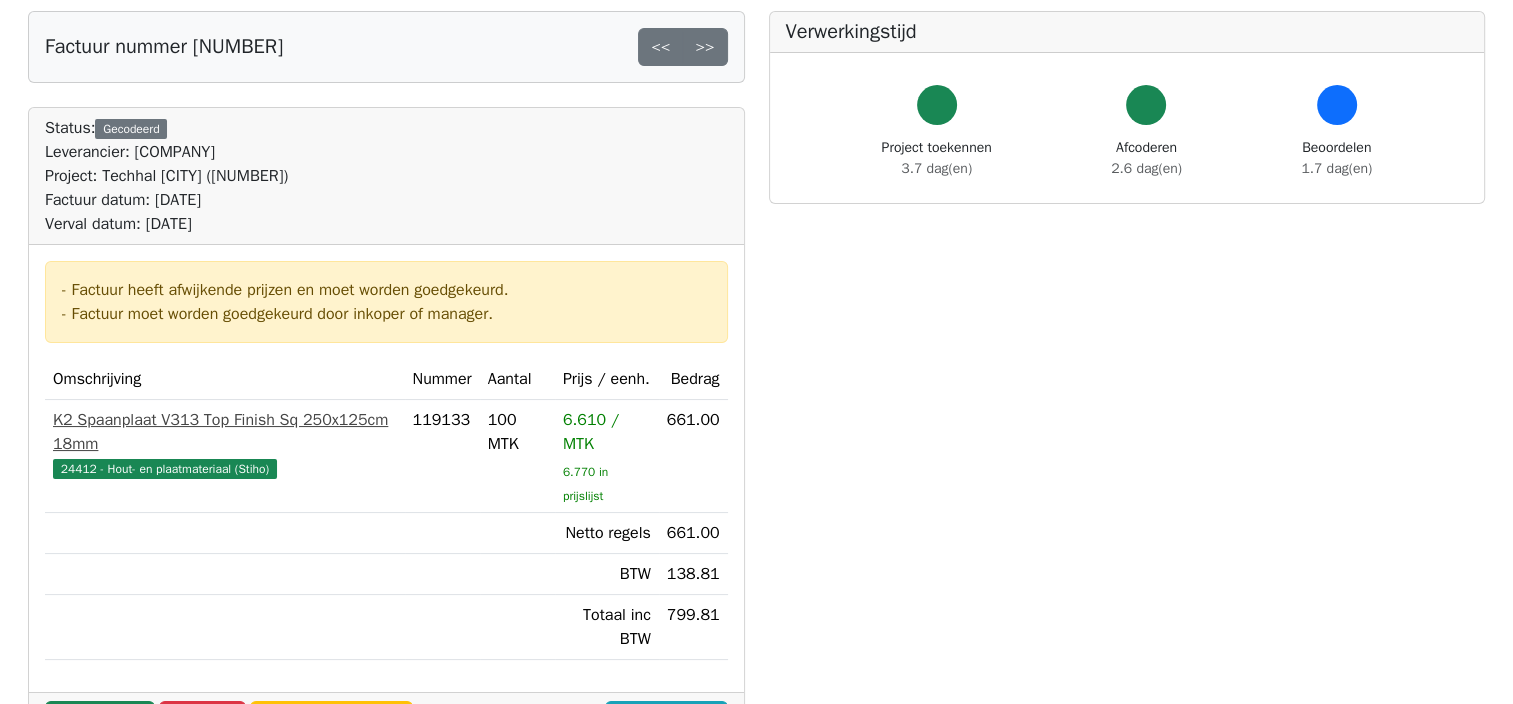 scroll, scrollTop: 200, scrollLeft: 0, axis: vertical 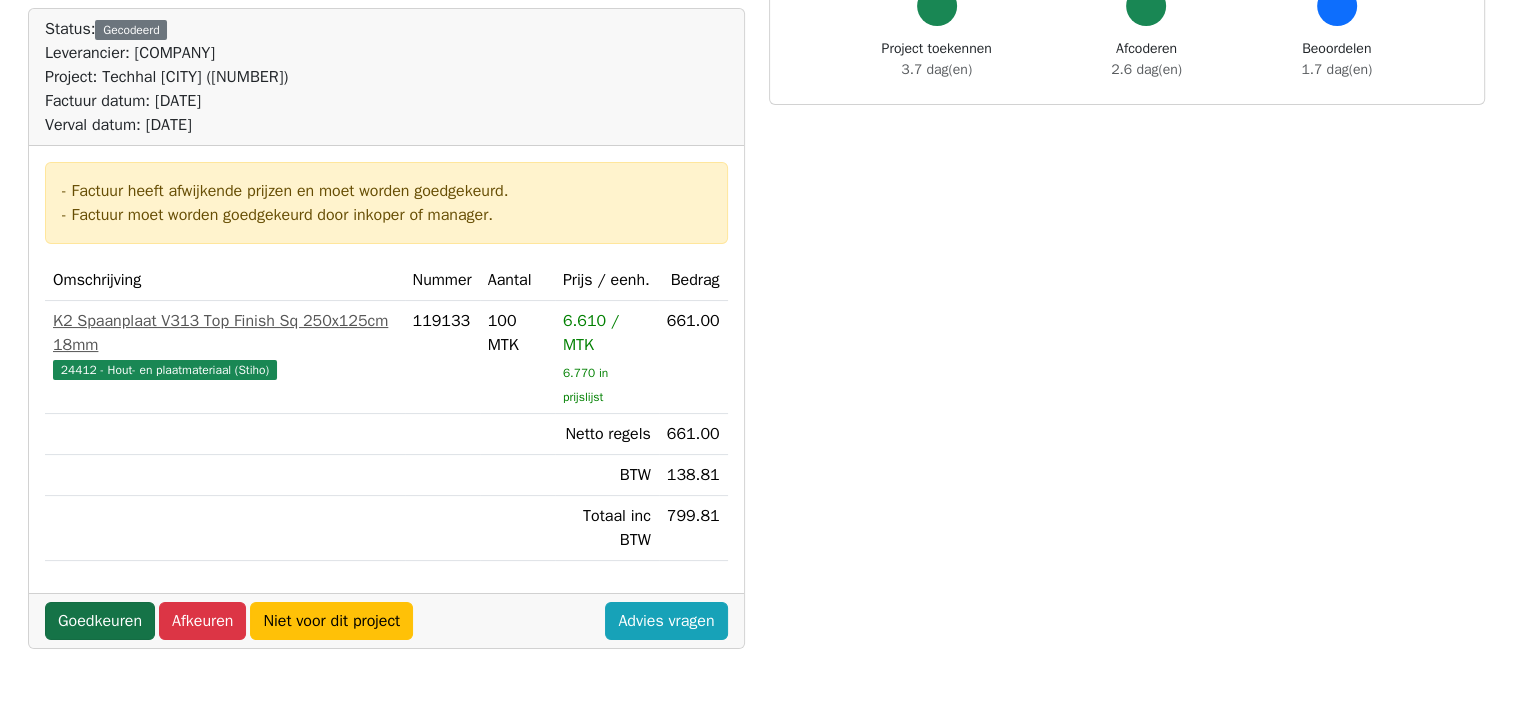 click on "Goedkeuren" at bounding box center [100, 621] 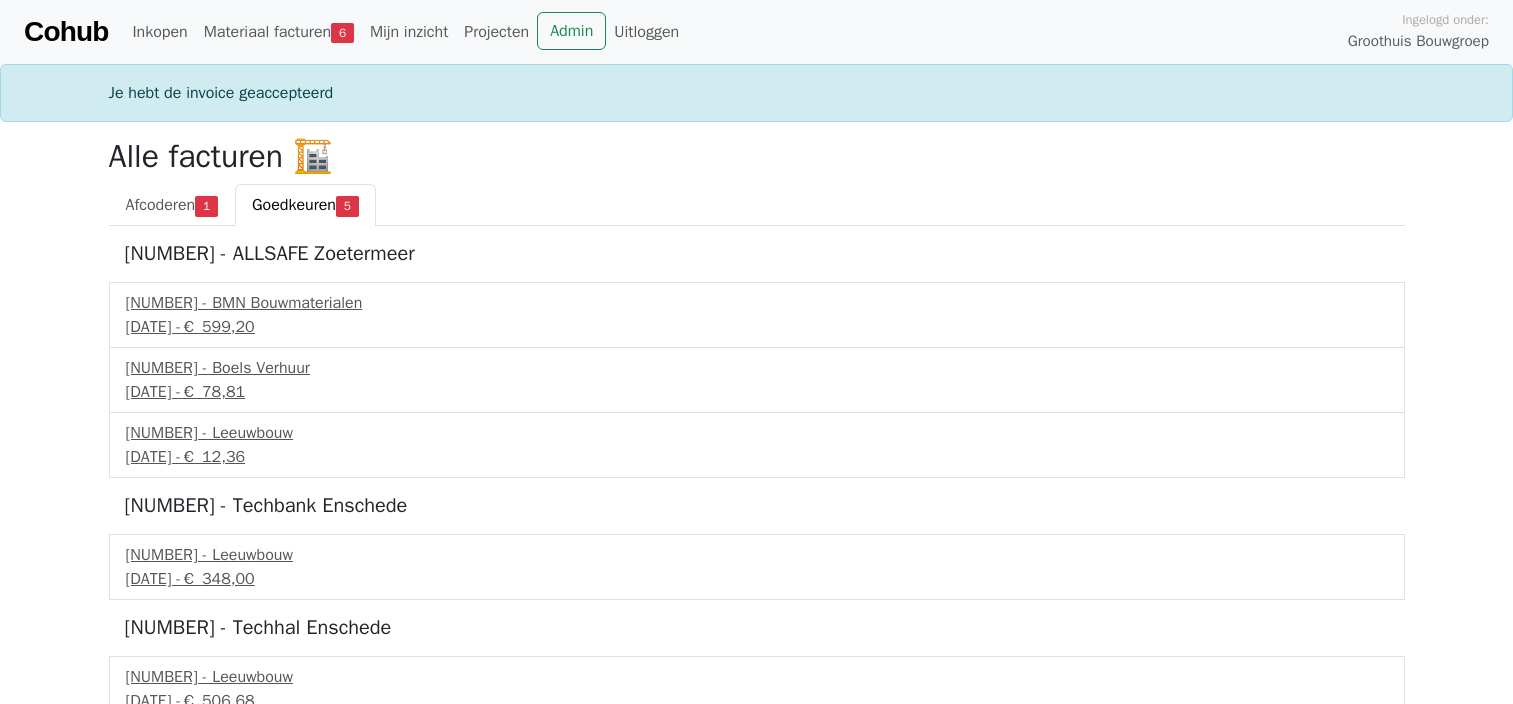 scroll, scrollTop: 0, scrollLeft: 0, axis: both 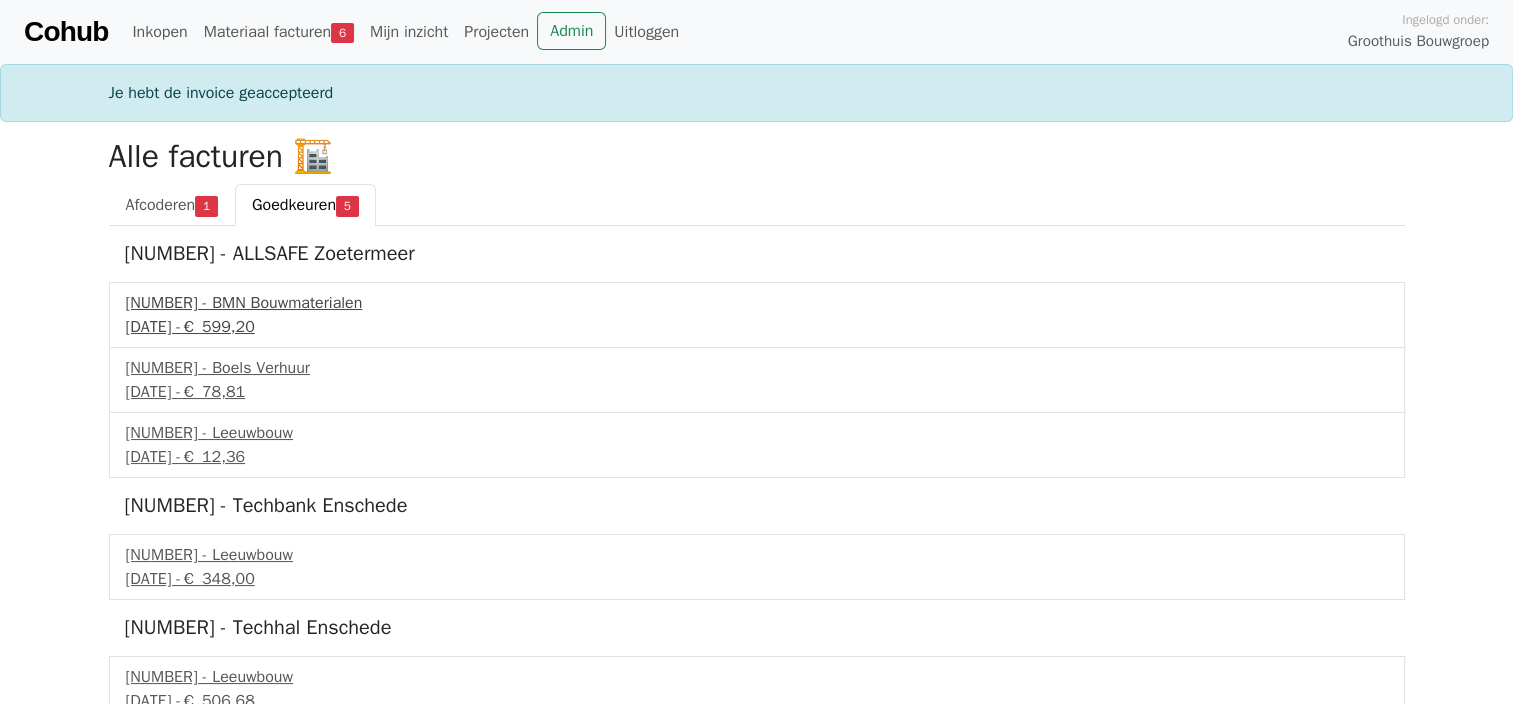 click on "251166174 - BMN Bouwmaterialen" at bounding box center [757, 303] 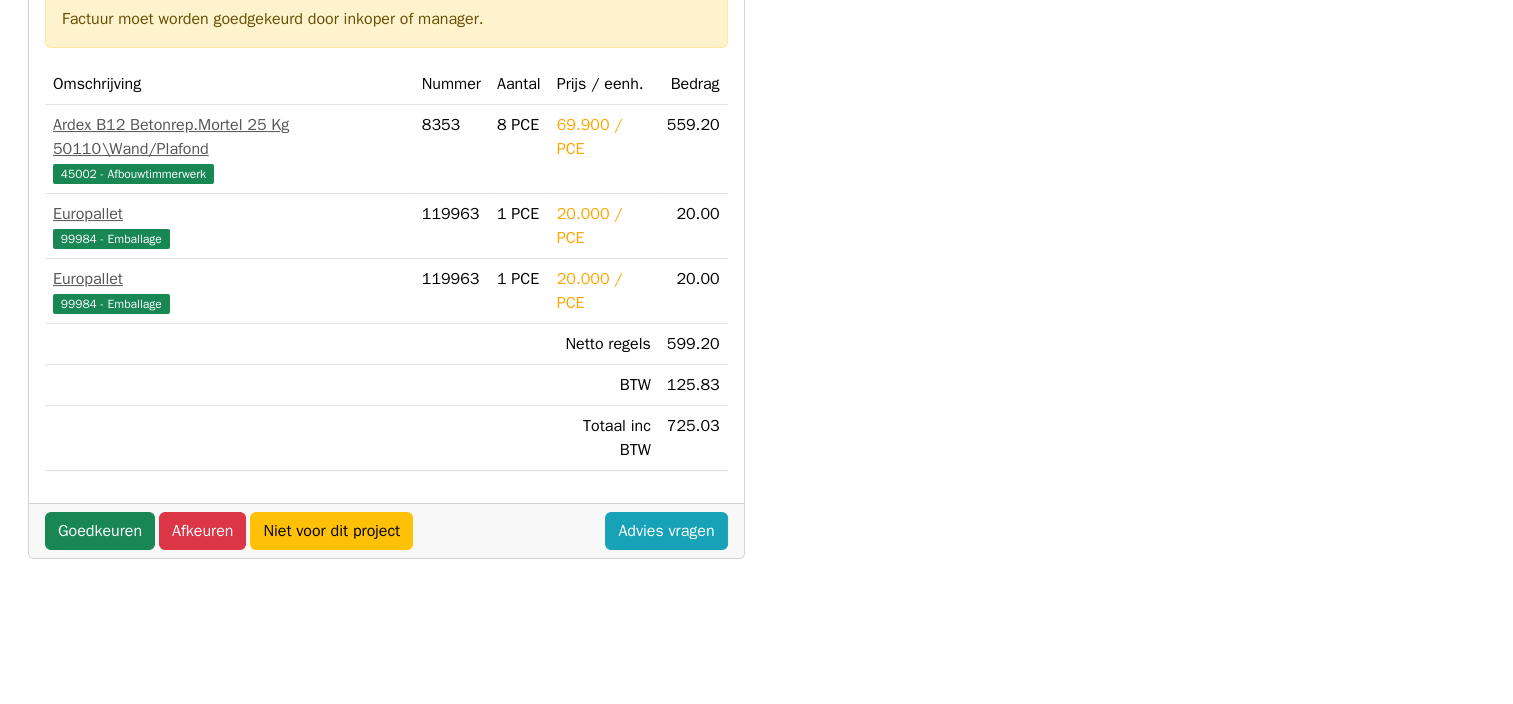 scroll, scrollTop: 400, scrollLeft: 0, axis: vertical 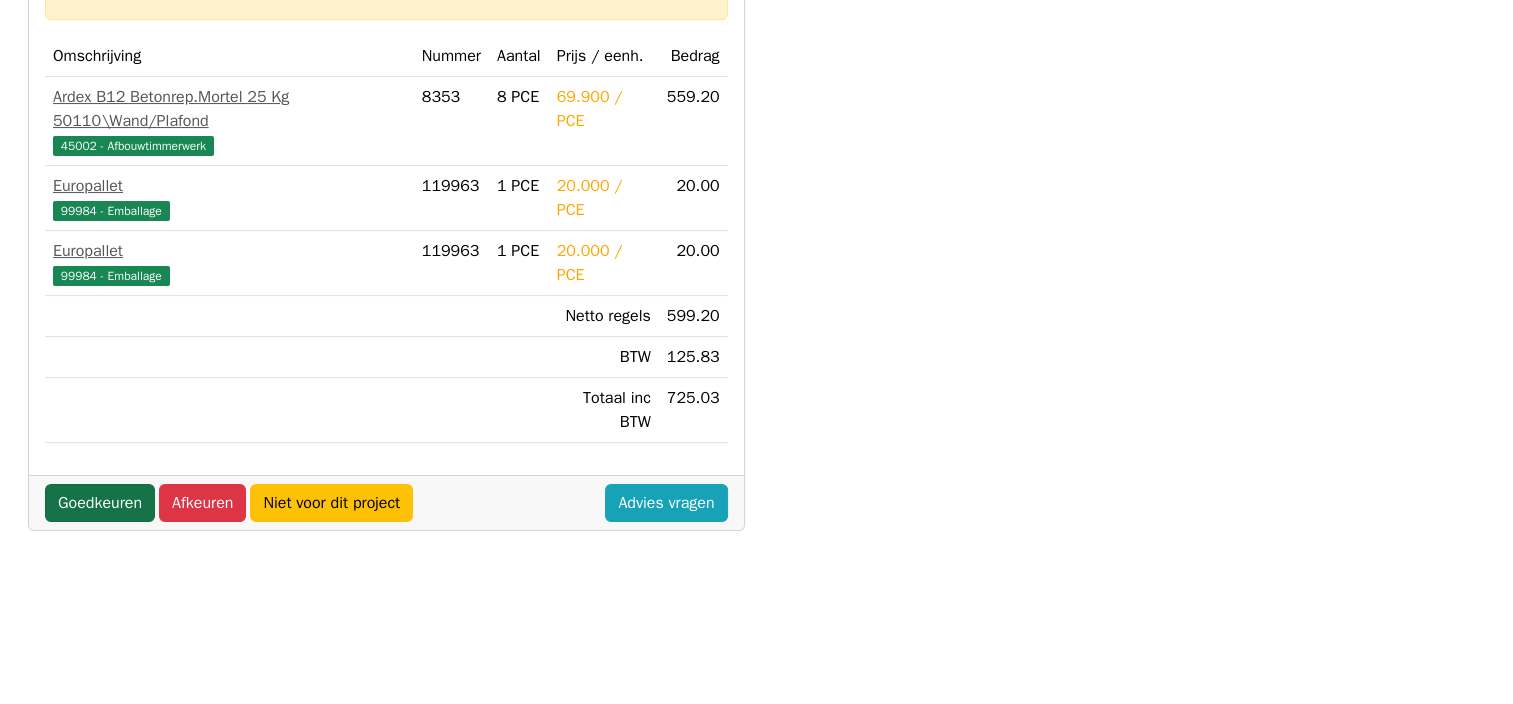 click on "Goedkeuren" at bounding box center [100, 503] 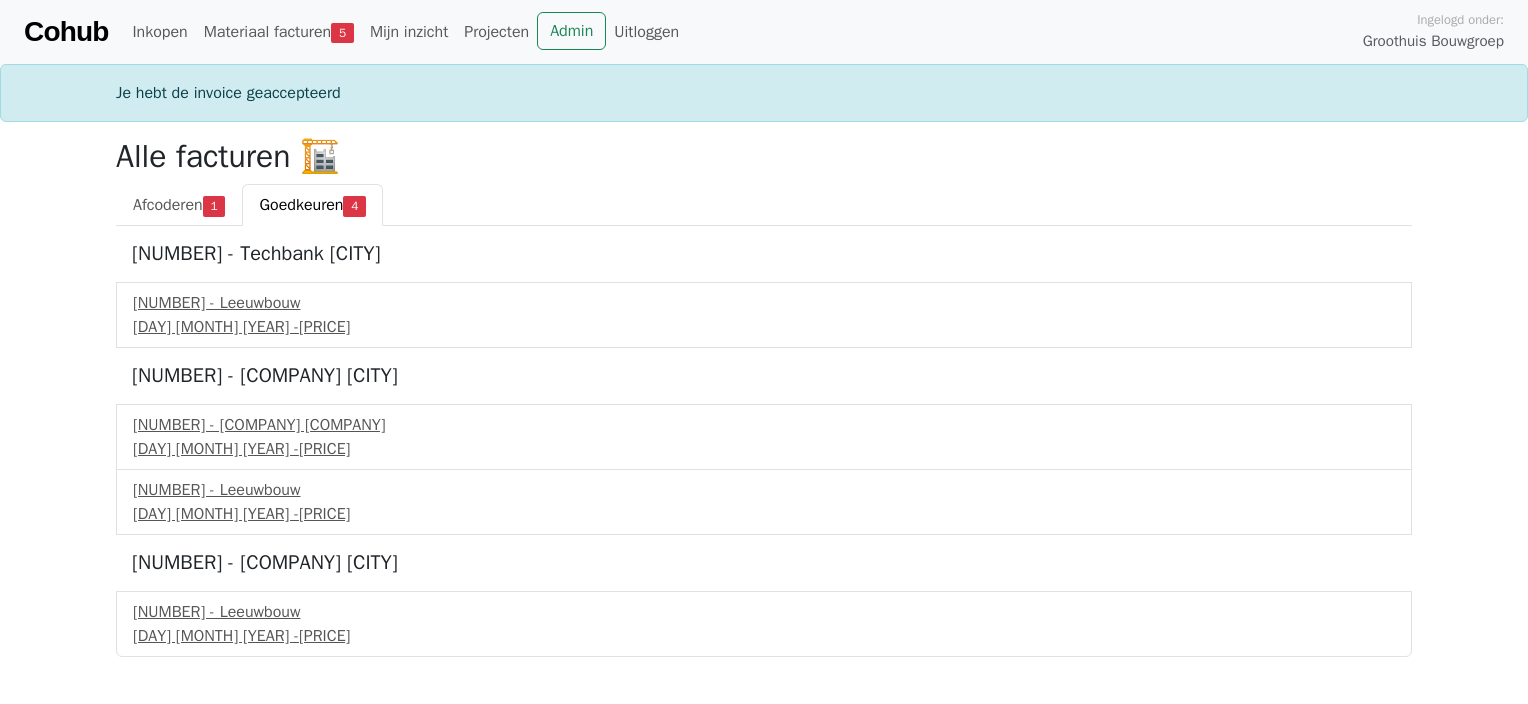 scroll, scrollTop: 0, scrollLeft: 0, axis: both 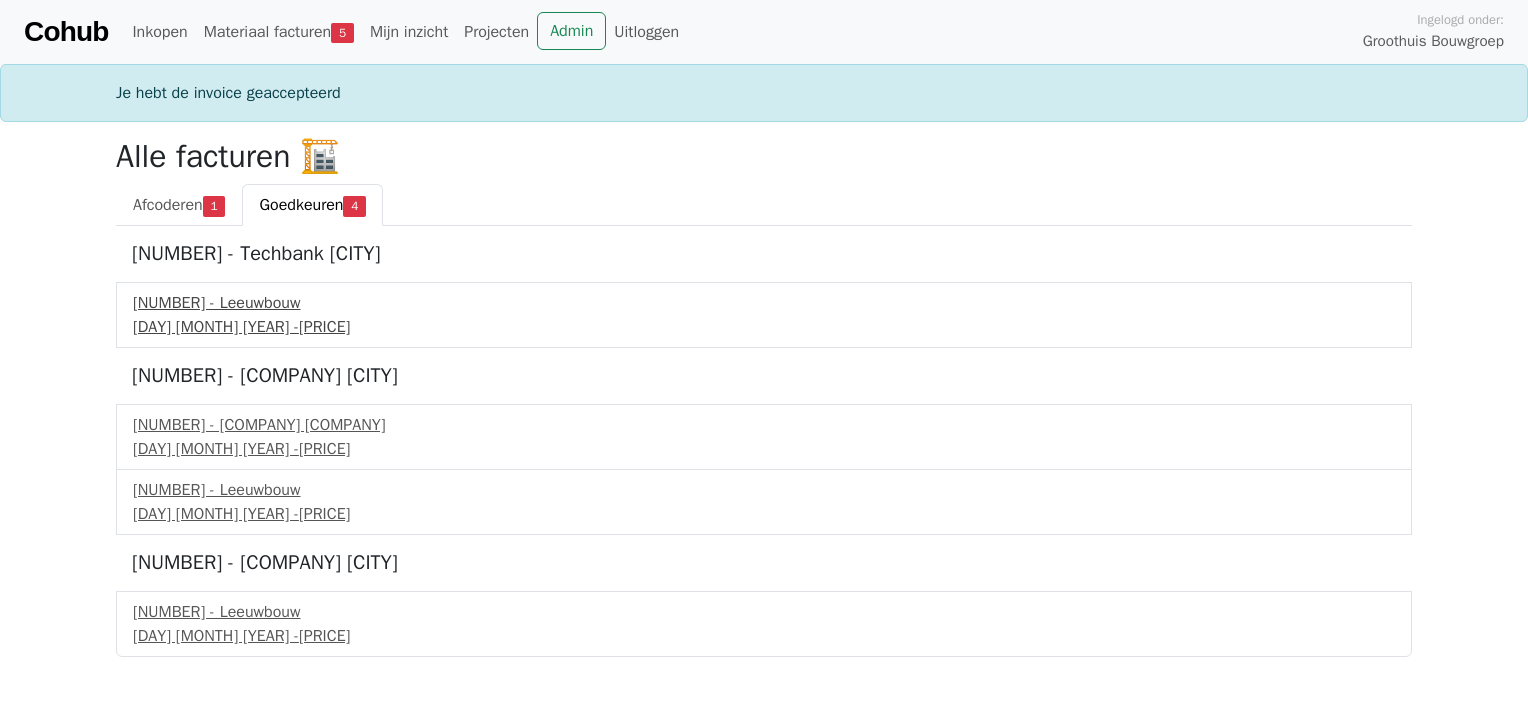 click on "30 juni 2025 -  € 348,00" at bounding box center (764, 327) 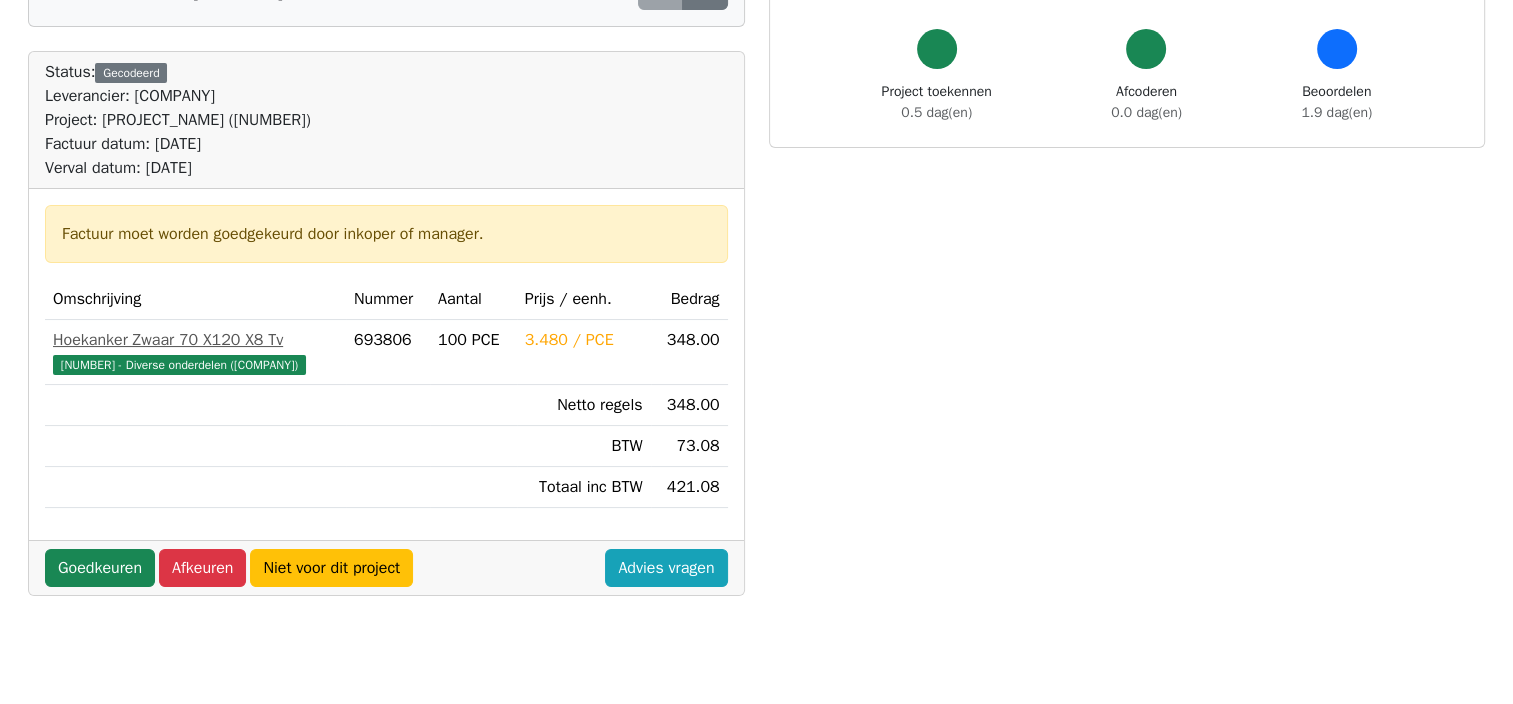 scroll, scrollTop: 200, scrollLeft: 0, axis: vertical 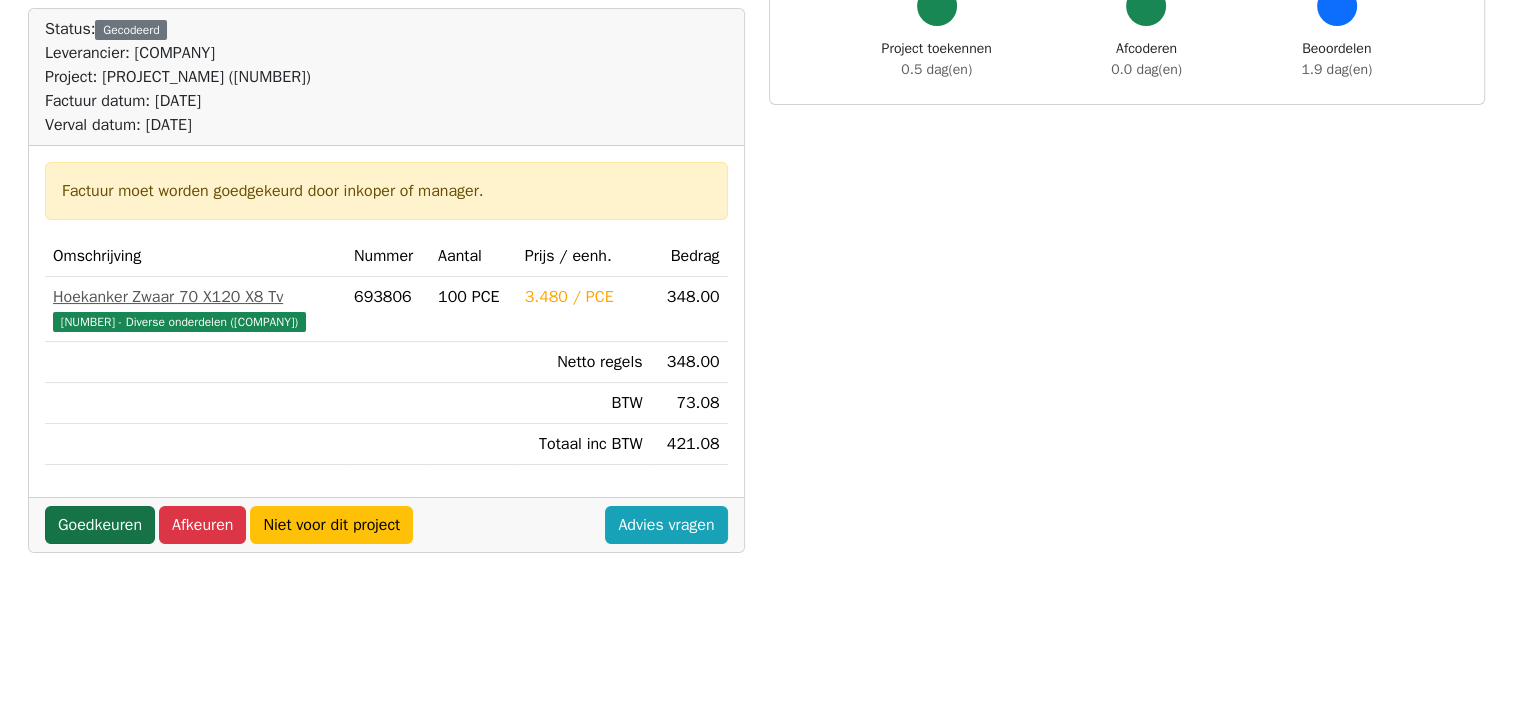 click on "Goedkeuren" at bounding box center (100, 525) 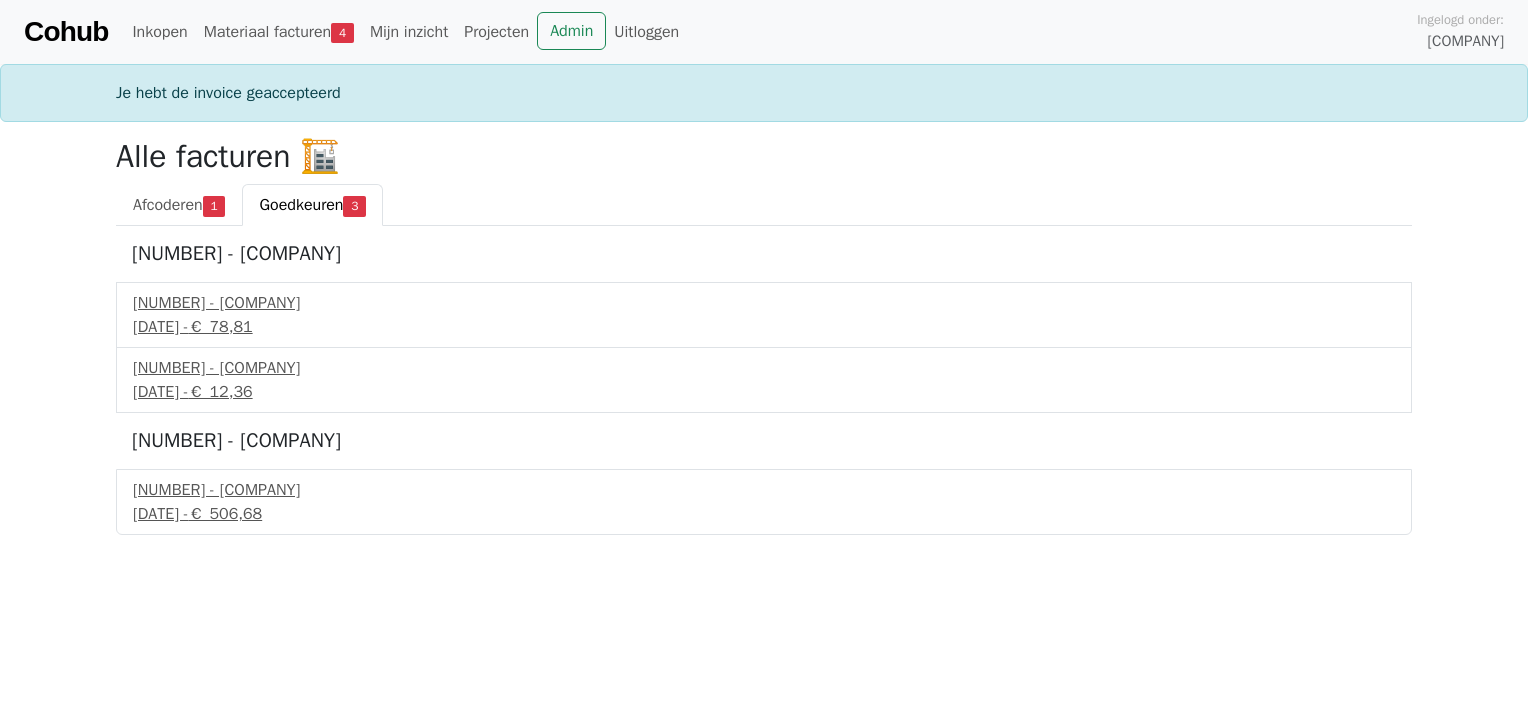 scroll, scrollTop: 0, scrollLeft: 0, axis: both 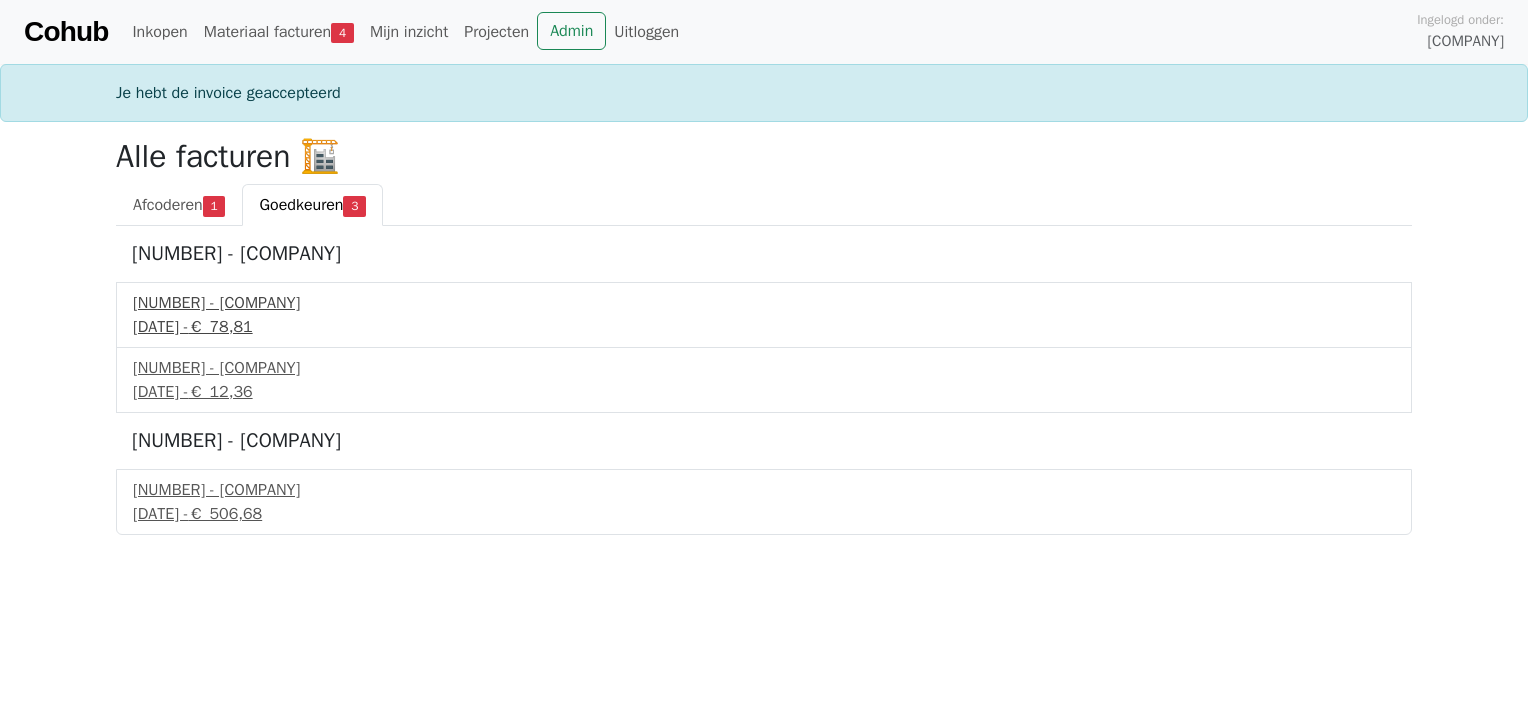 click on "€ 78,81" at bounding box center [221, 327] 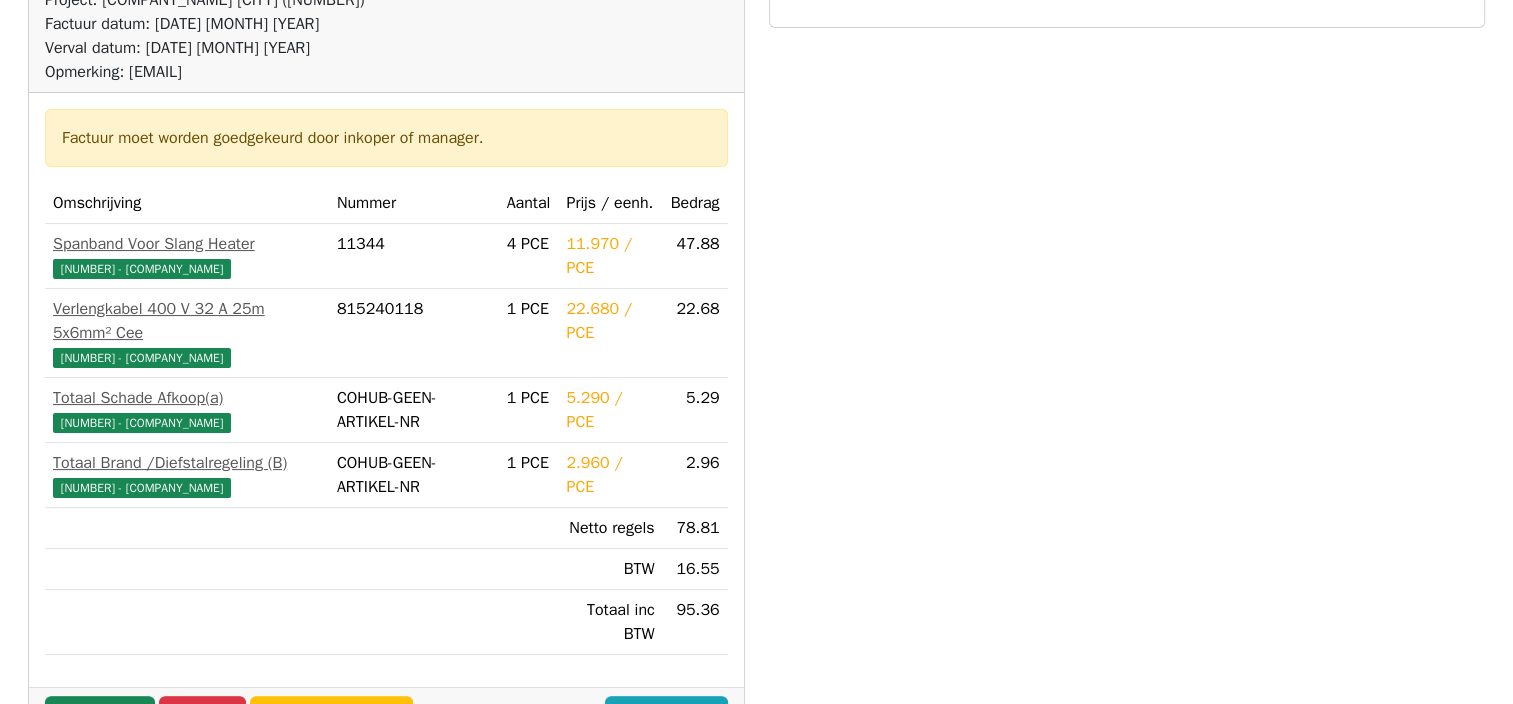 scroll, scrollTop: 400, scrollLeft: 0, axis: vertical 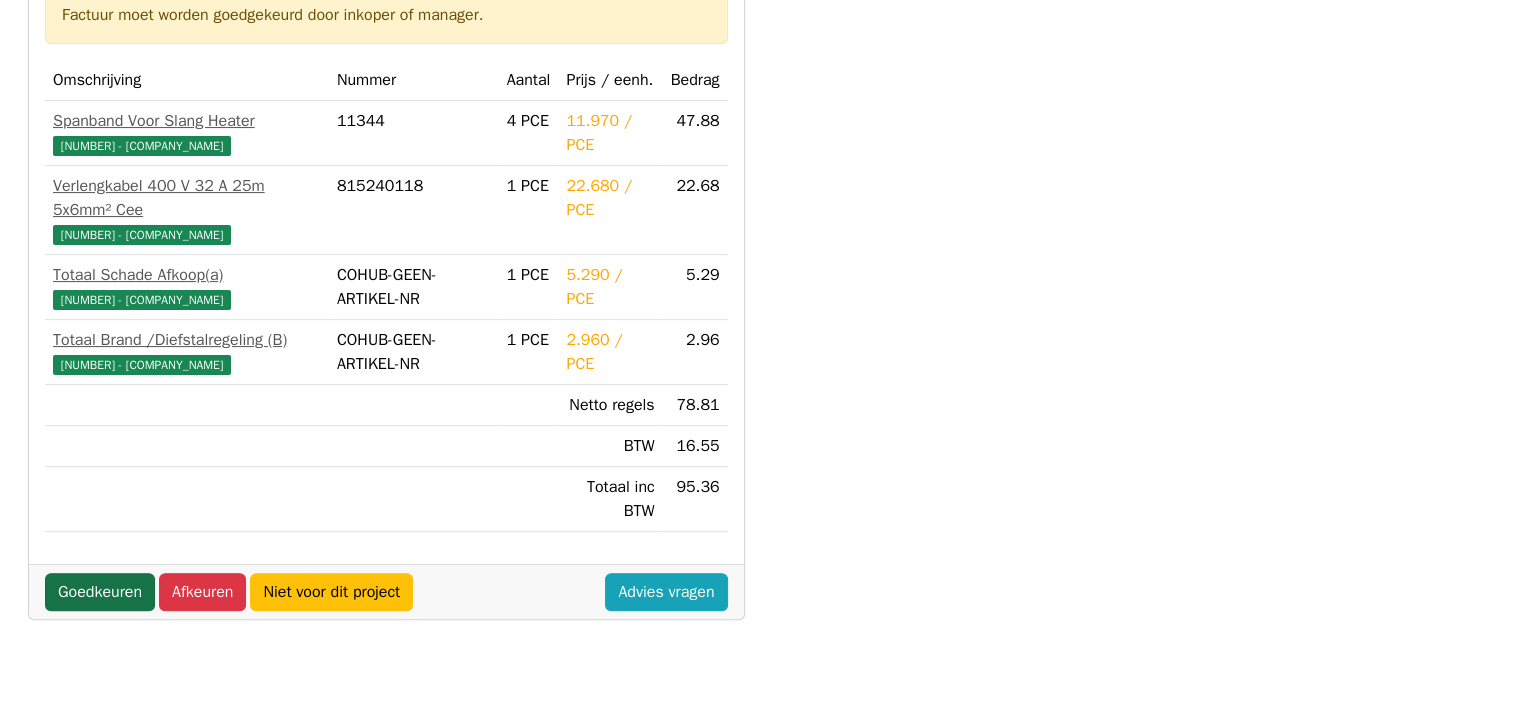 click on "Goedkeuren" at bounding box center [100, 640] 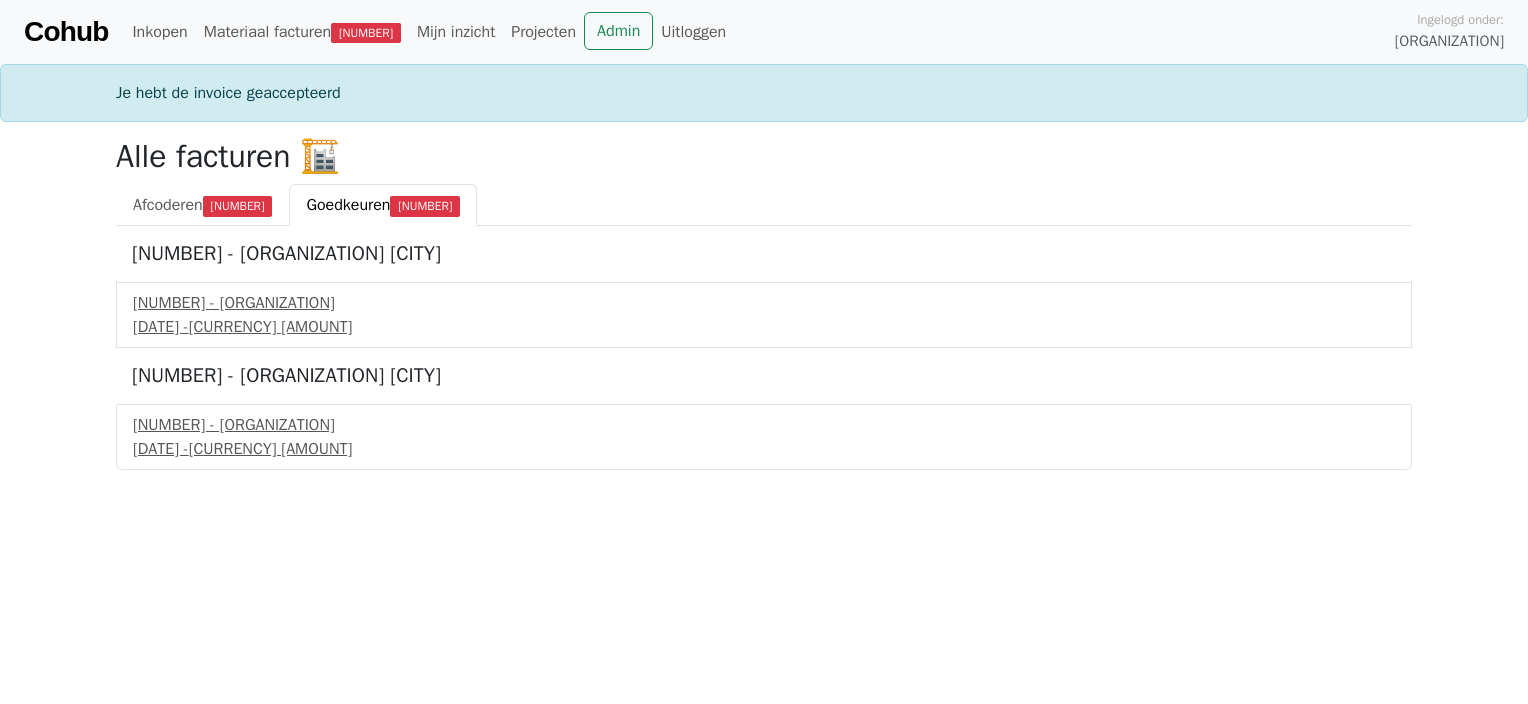 scroll, scrollTop: 0, scrollLeft: 0, axis: both 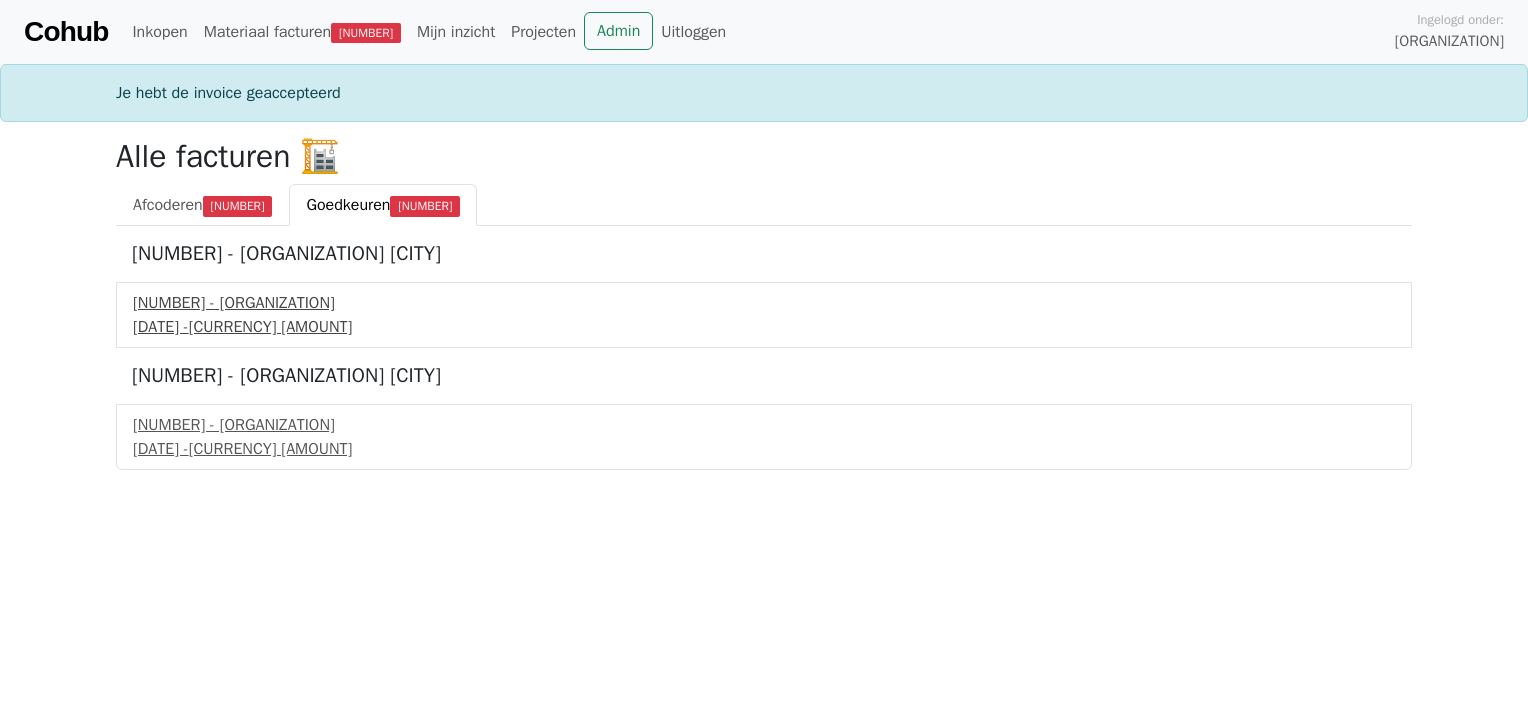 click on "[NUMBER] - [COMPANY]" at bounding box center (764, 303) 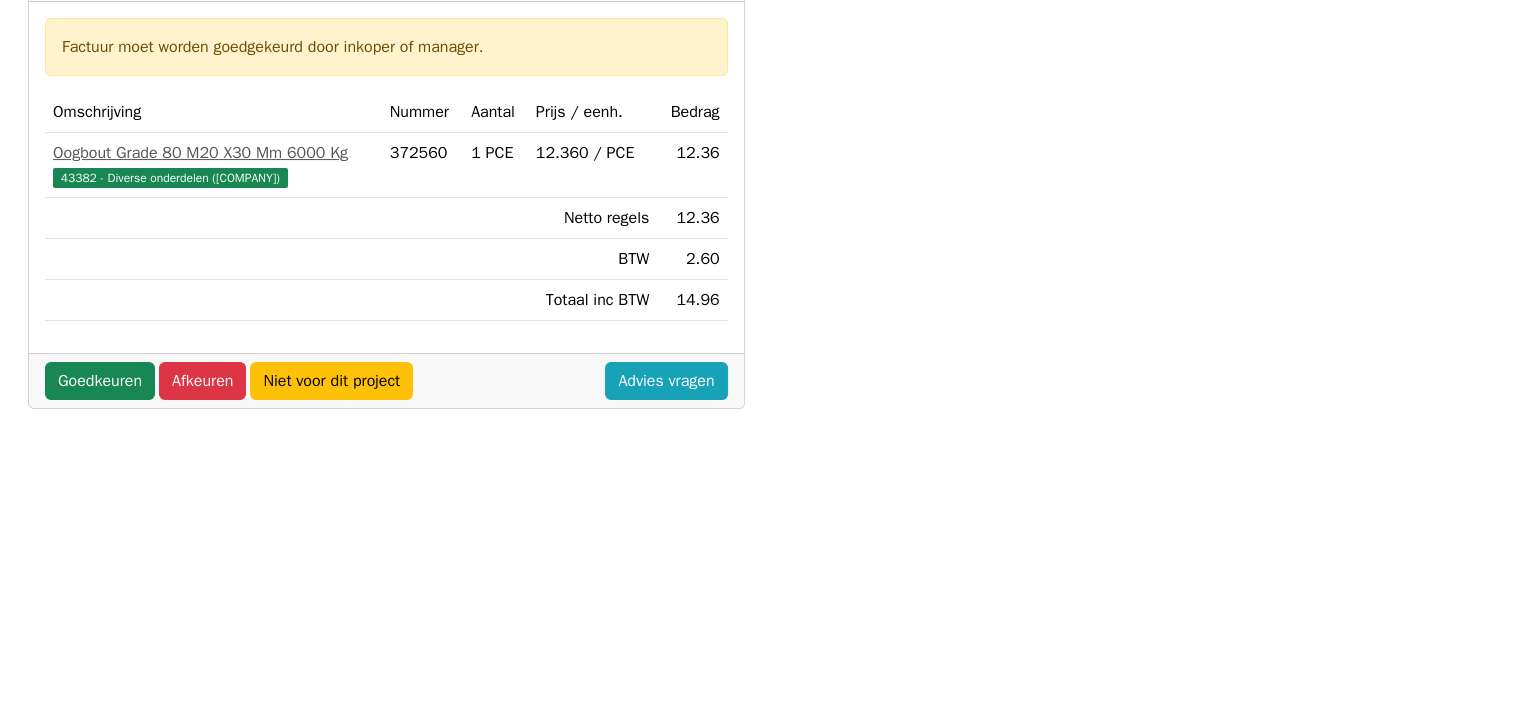 scroll, scrollTop: 400, scrollLeft: 0, axis: vertical 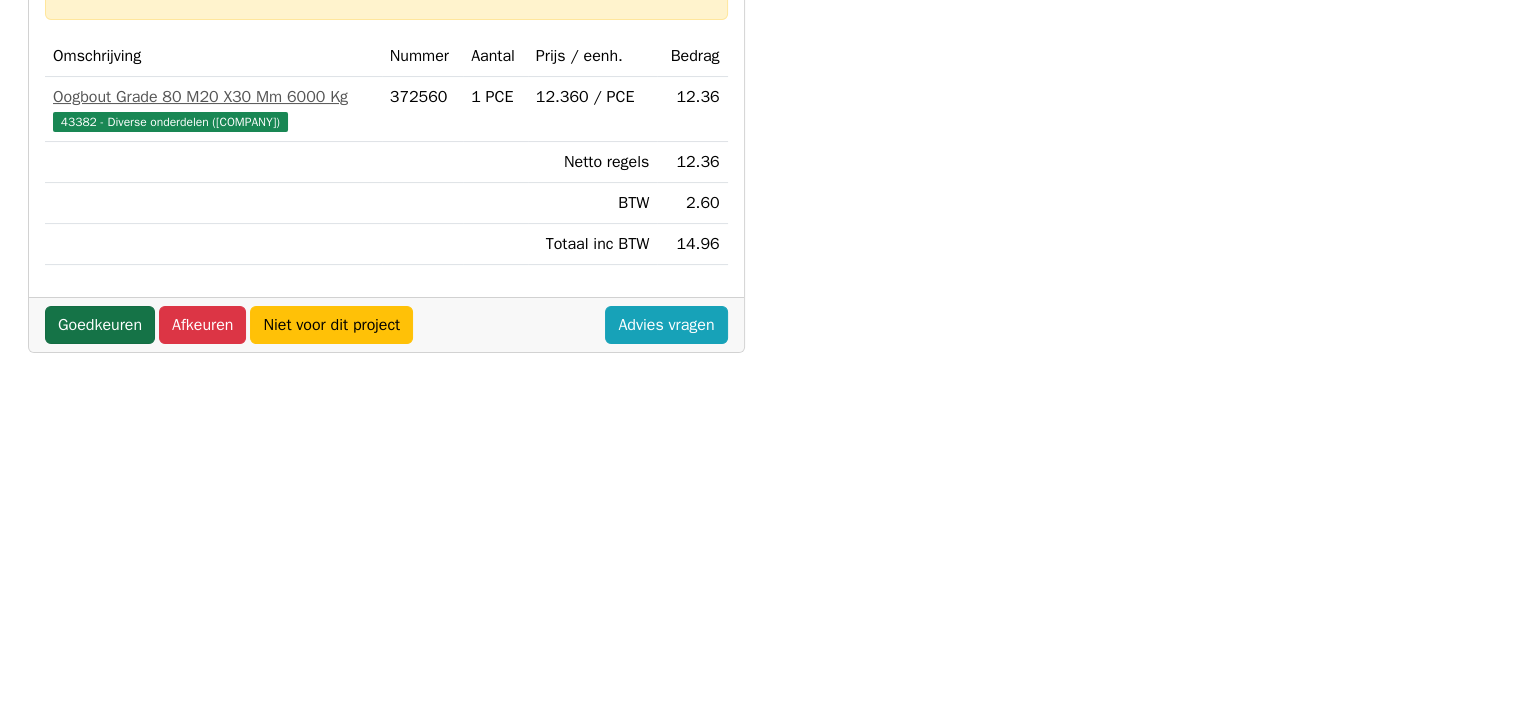 click on "Goedkeuren" at bounding box center [100, 325] 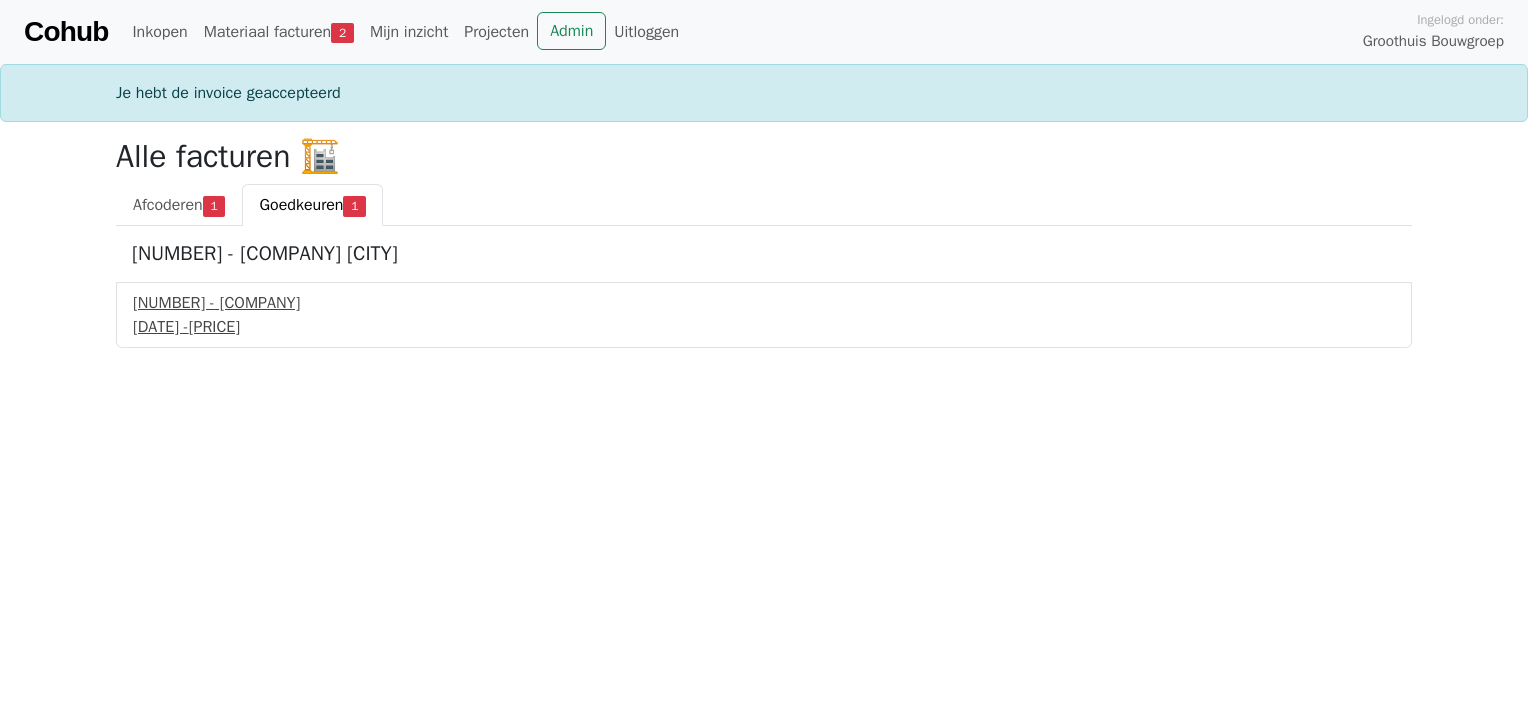 scroll, scrollTop: 0, scrollLeft: 0, axis: both 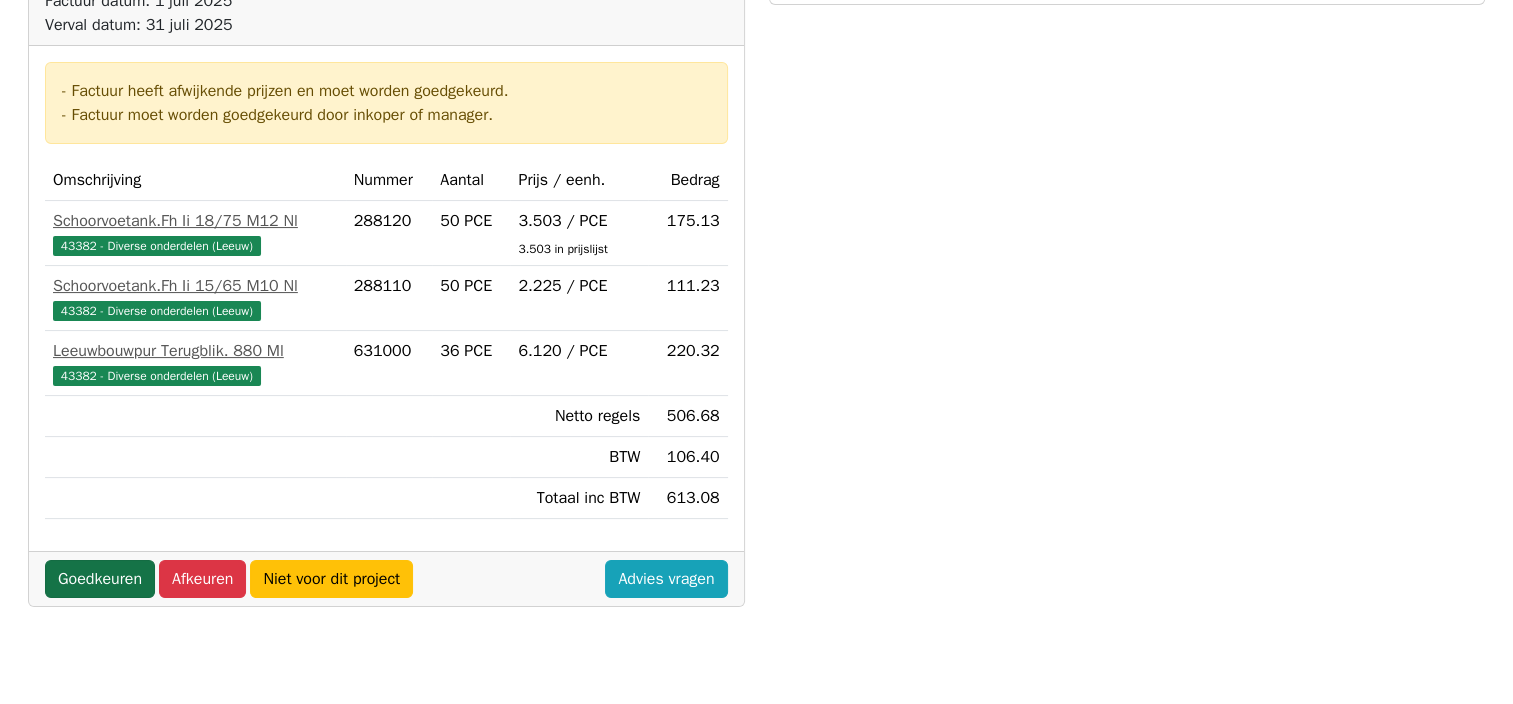 click on "Goedkeuren" at bounding box center [100, 579] 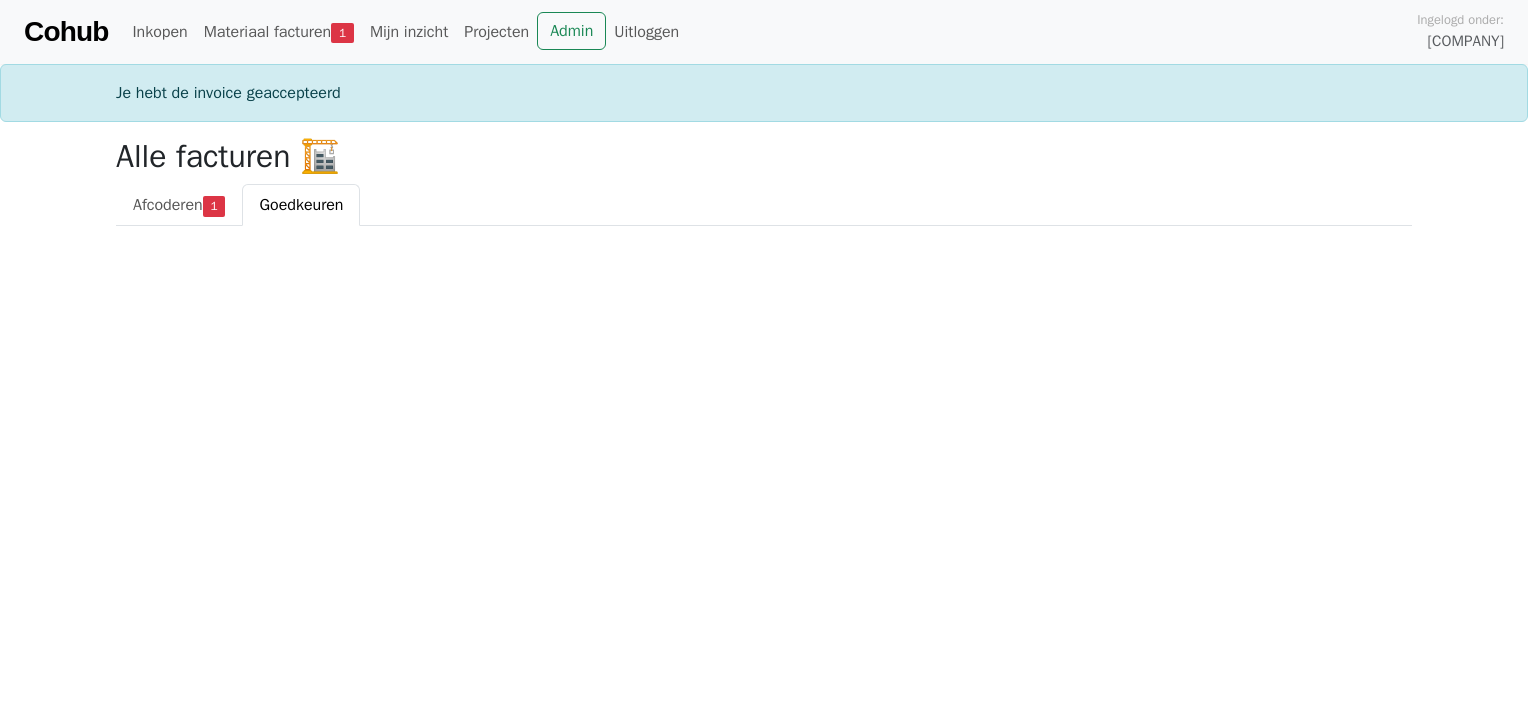 scroll, scrollTop: 0, scrollLeft: 0, axis: both 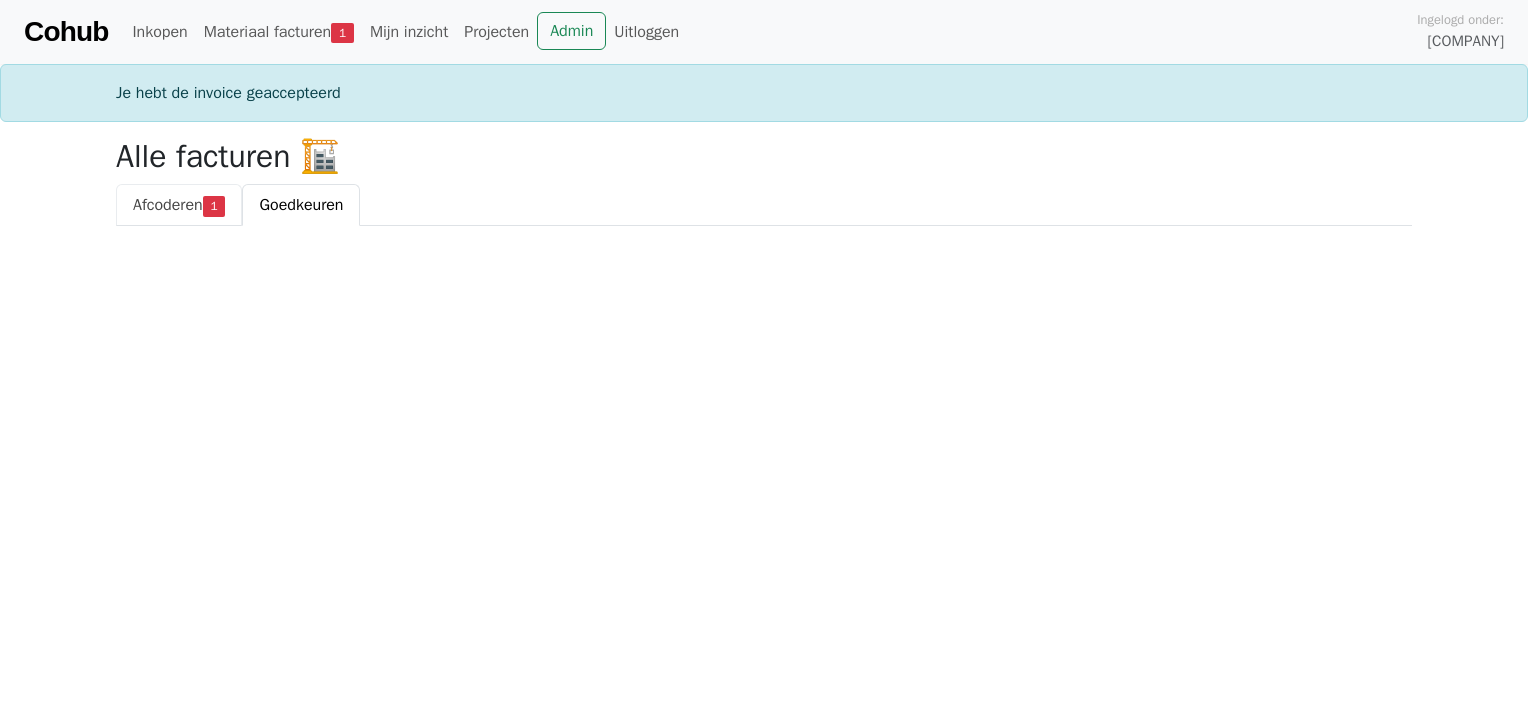 click on "Afcoderen" at bounding box center (168, 205) 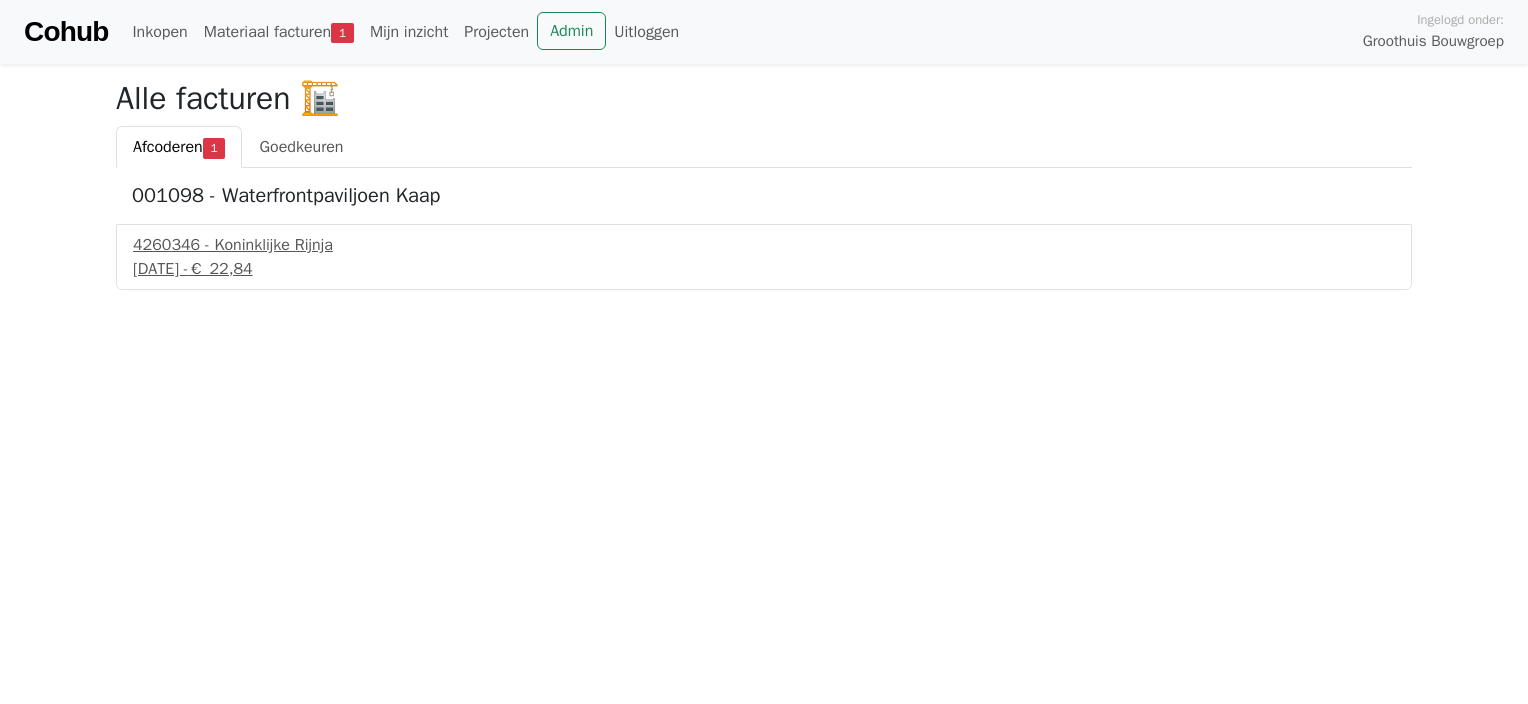 scroll, scrollTop: 0, scrollLeft: 0, axis: both 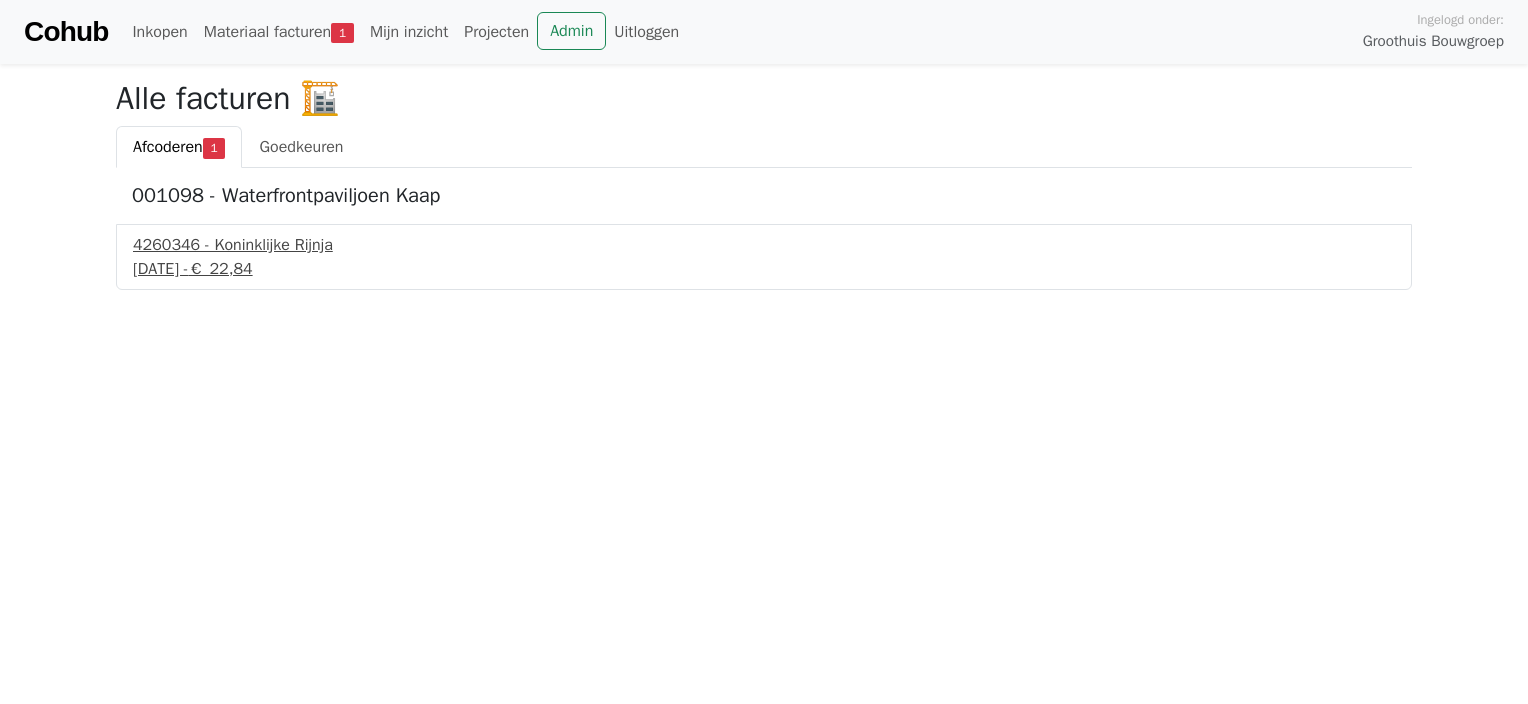 click on "[NUMBER] - [COMPANY]" at bounding box center (764, 245) 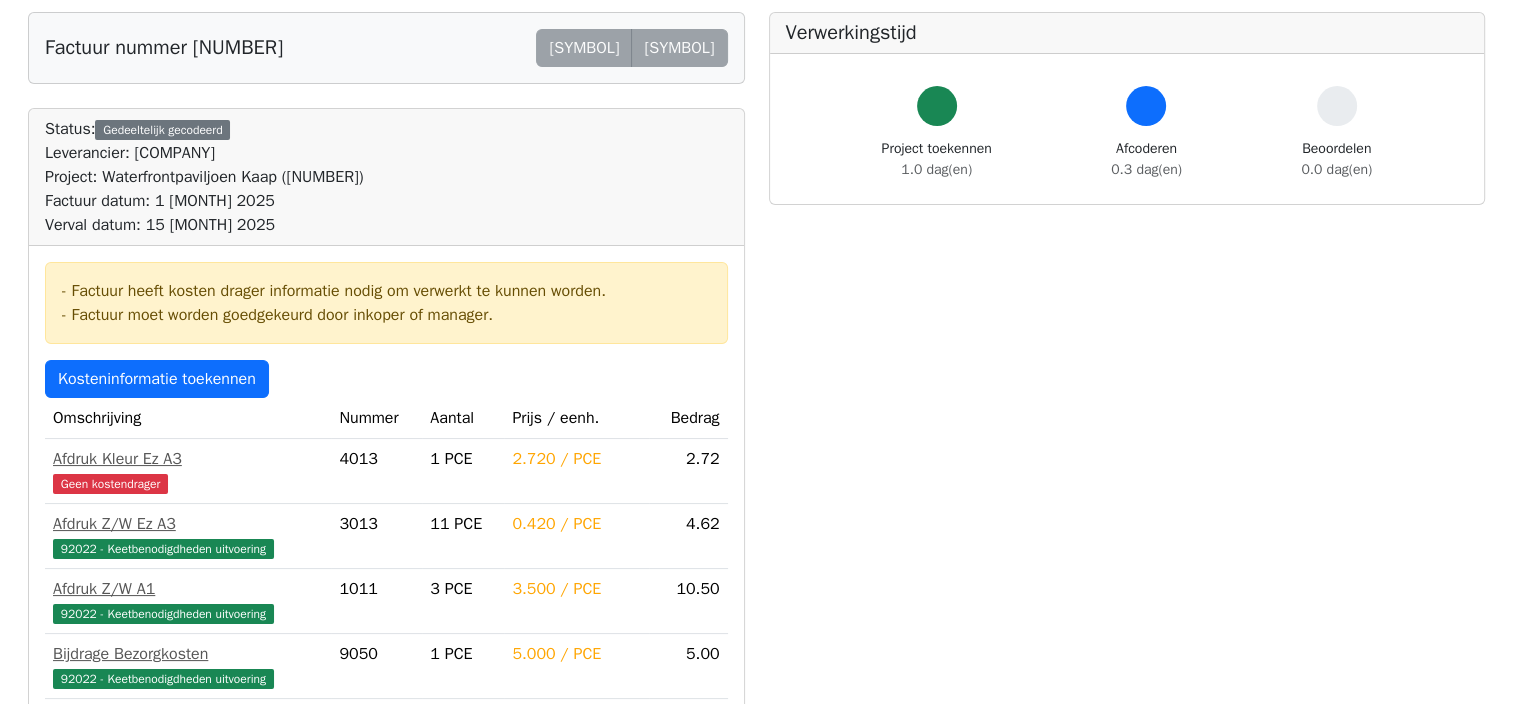 scroll, scrollTop: 0, scrollLeft: 0, axis: both 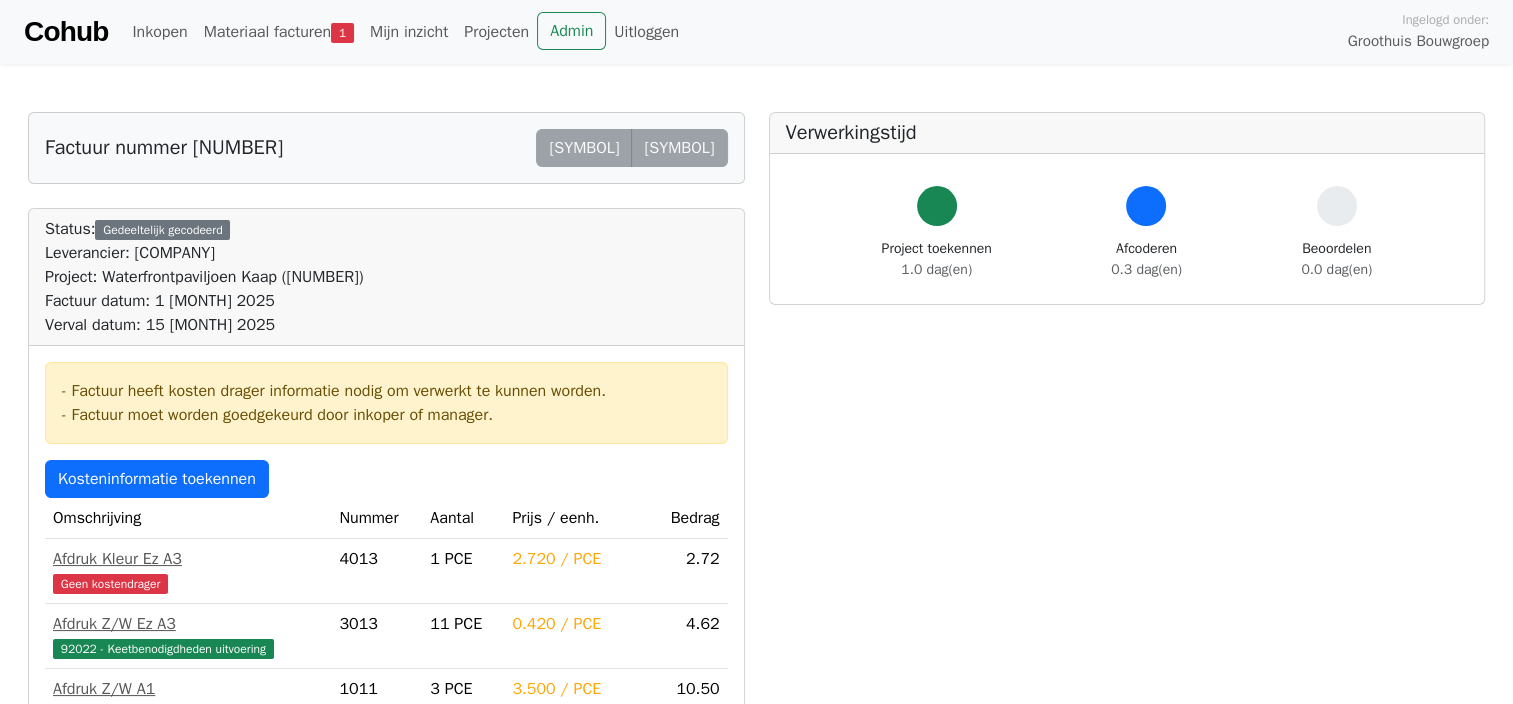 click at bounding box center (937, 206) 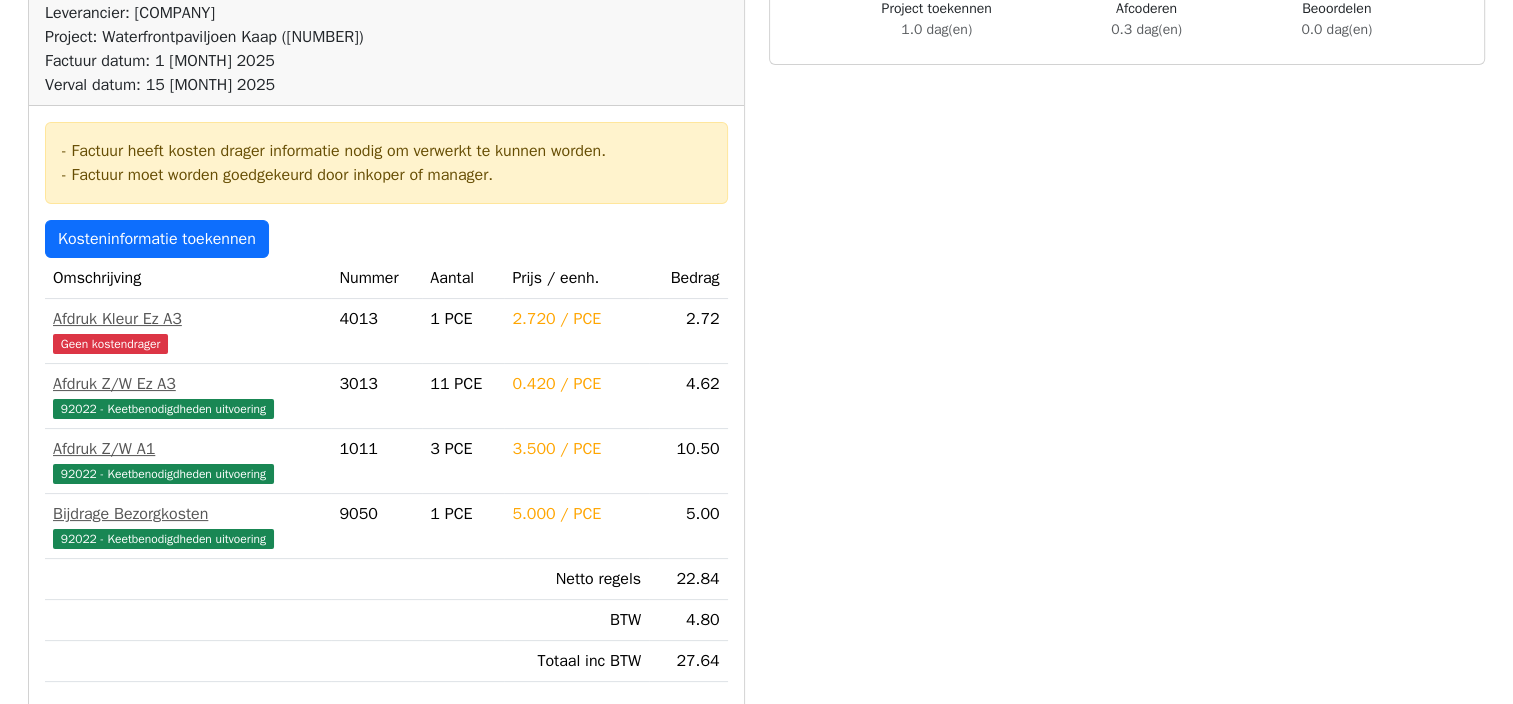 scroll, scrollTop: 200, scrollLeft: 0, axis: vertical 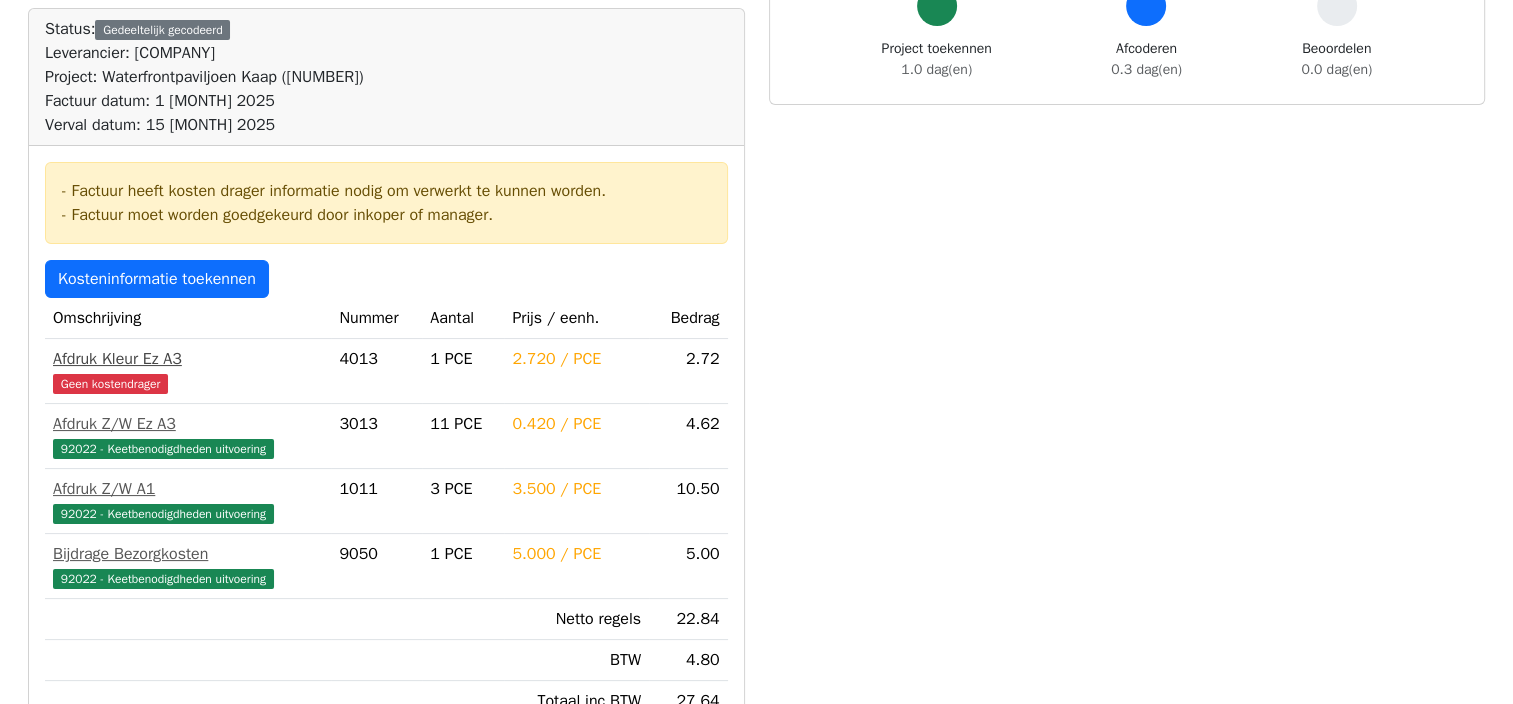 click on "Geen kostendrager" at bounding box center (110, 384) 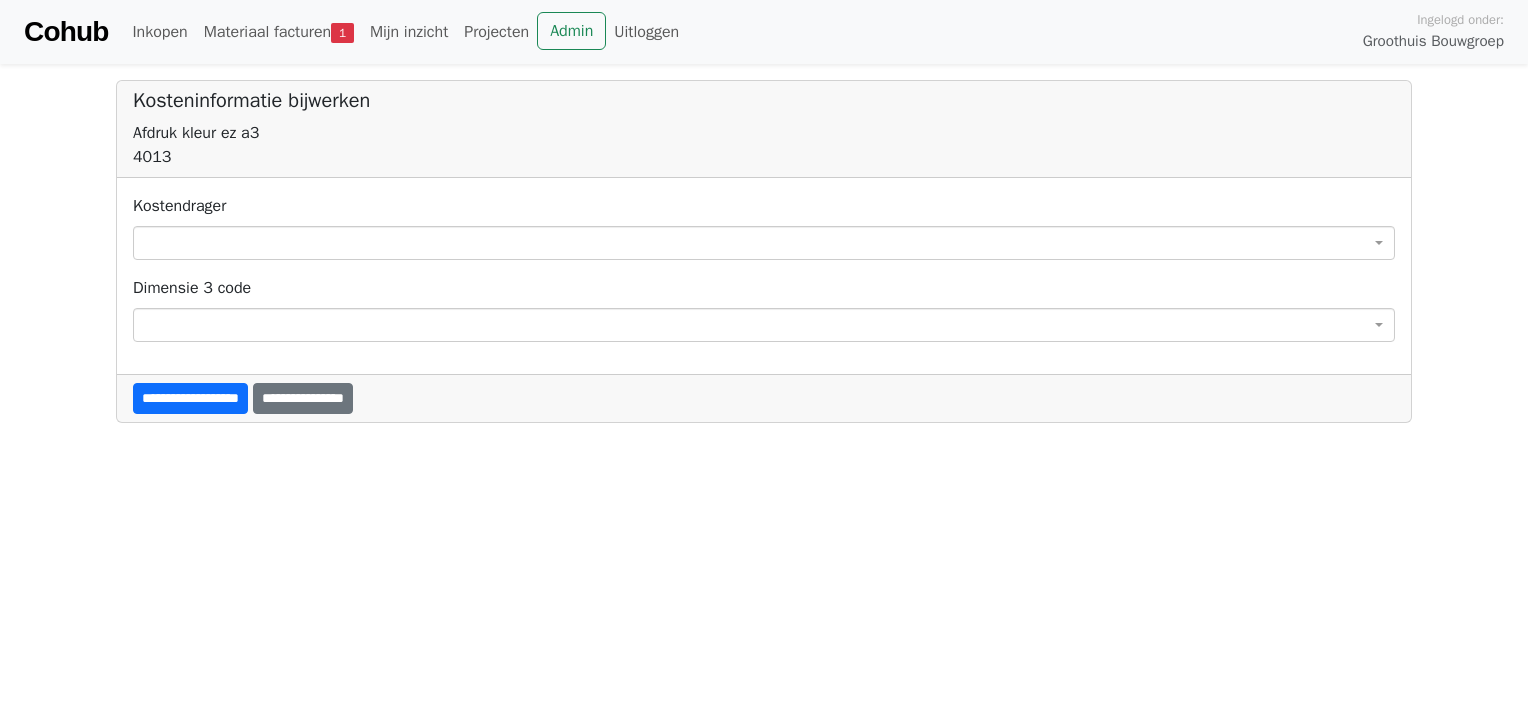 scroll, scrollTop: 0, scrollLeft: 0, axis: both 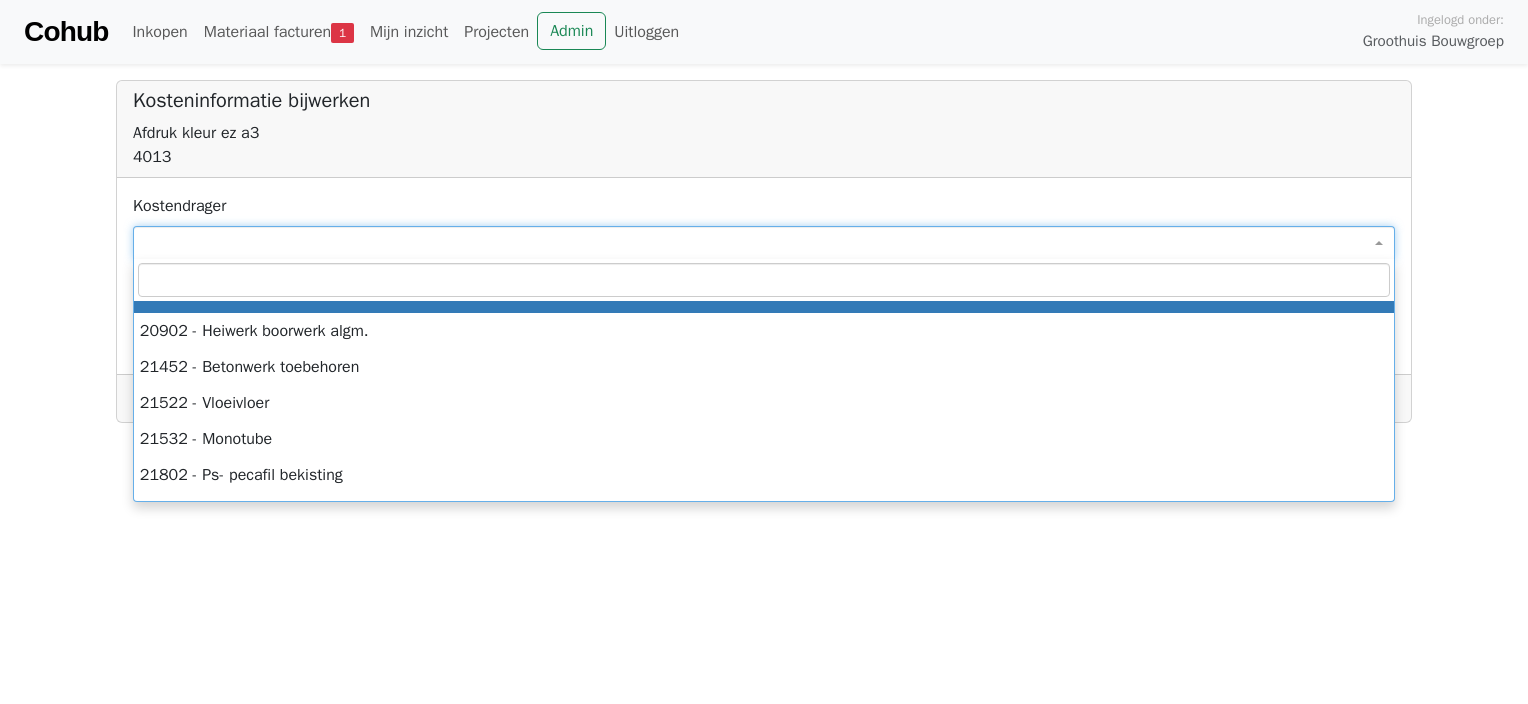 click at bounding box center (764, 243) 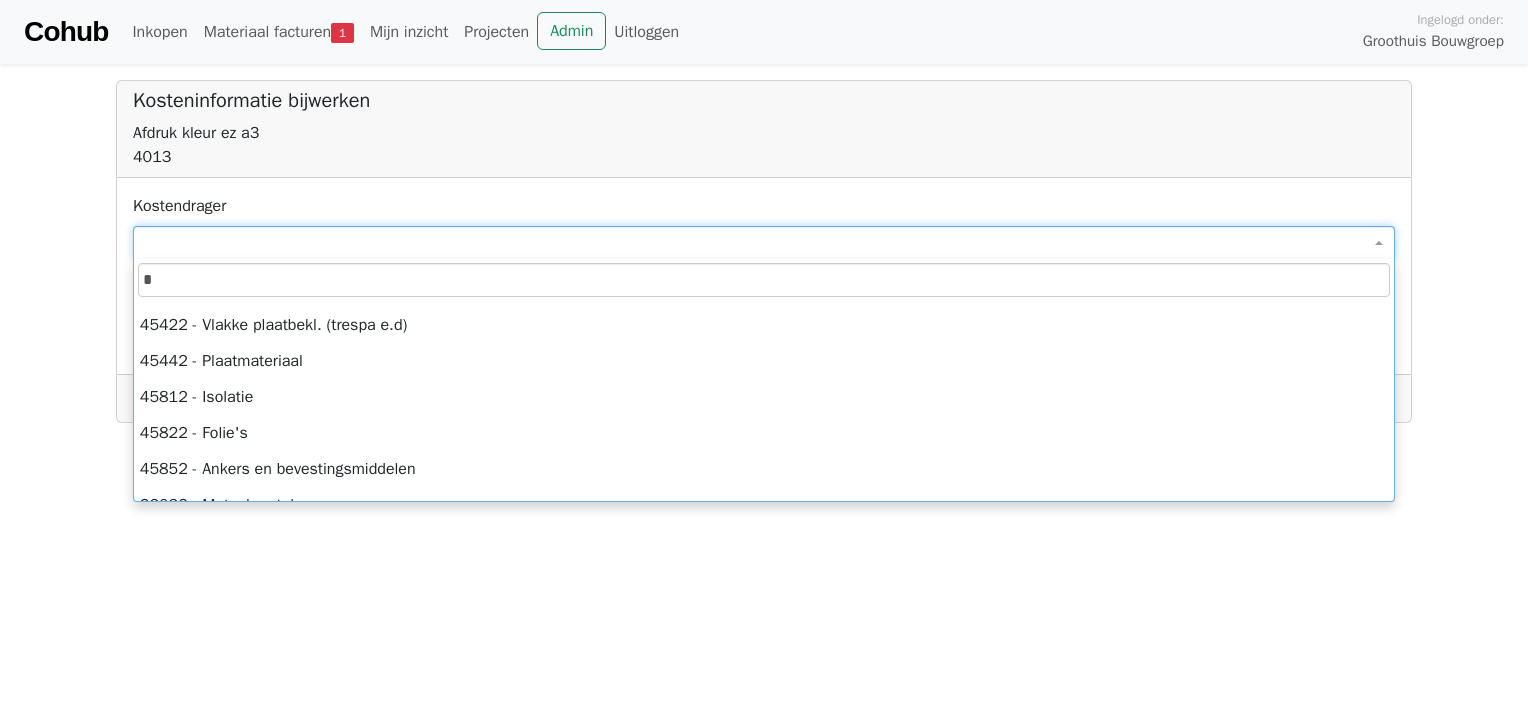 scroll, scrollTop: 2400, scrollLeft: 0, axis: vertical 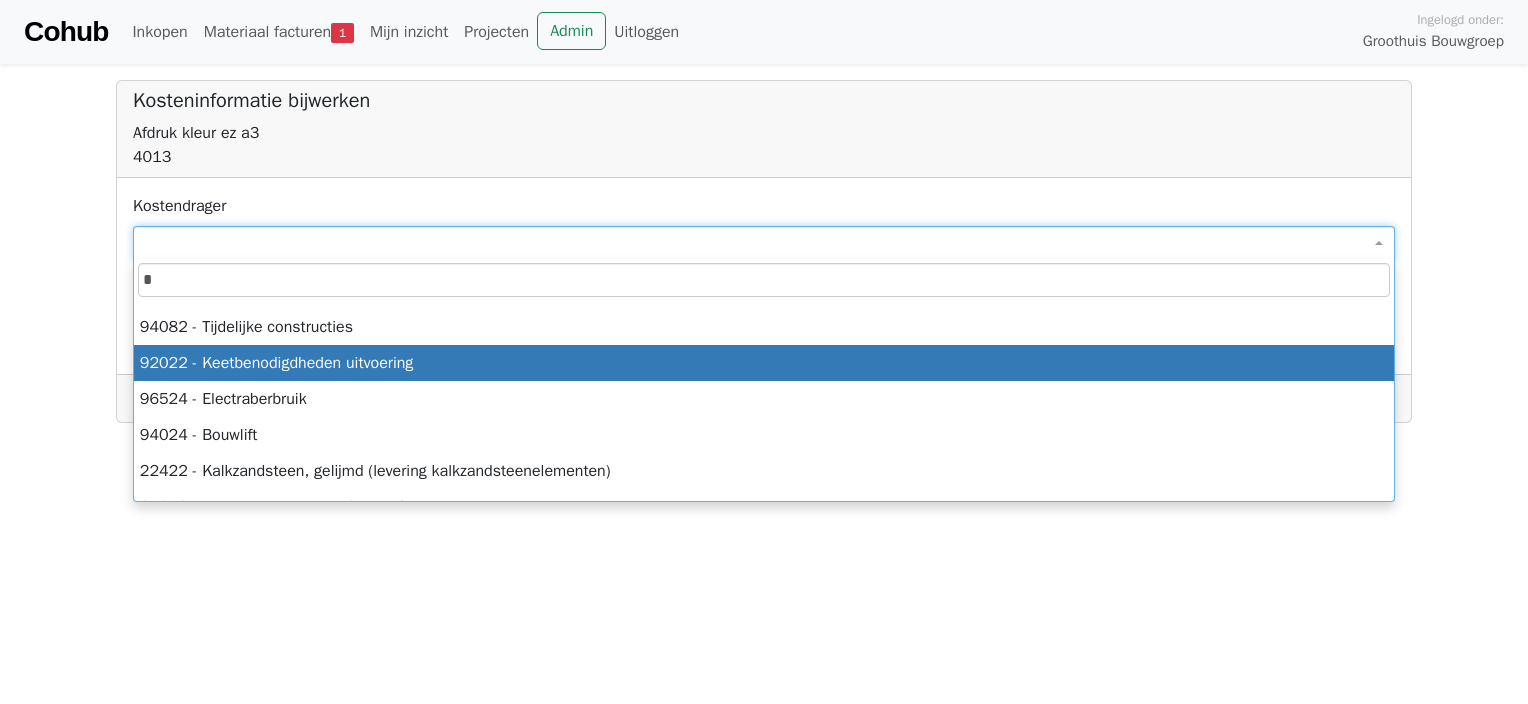 type on "*" 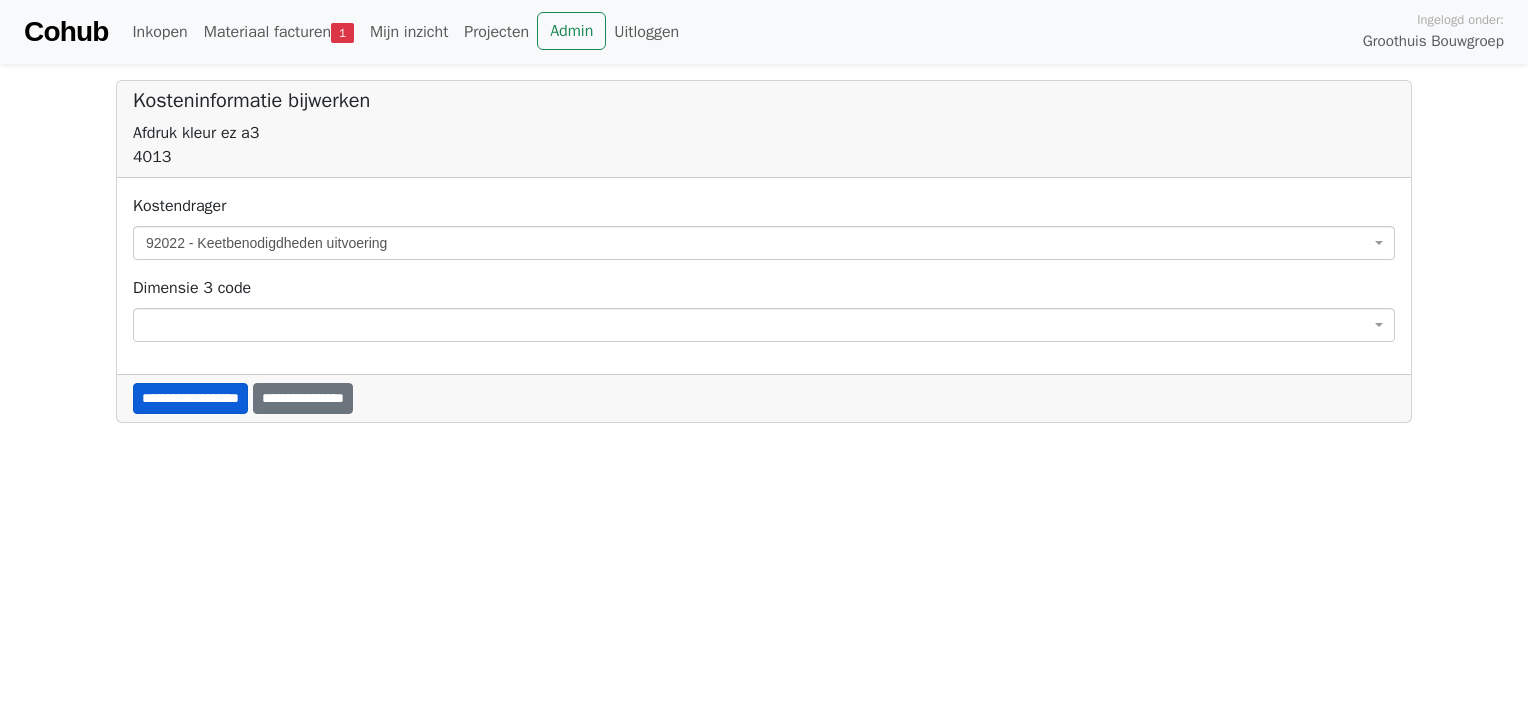 click on "**********" at bounding box center [190, 398] 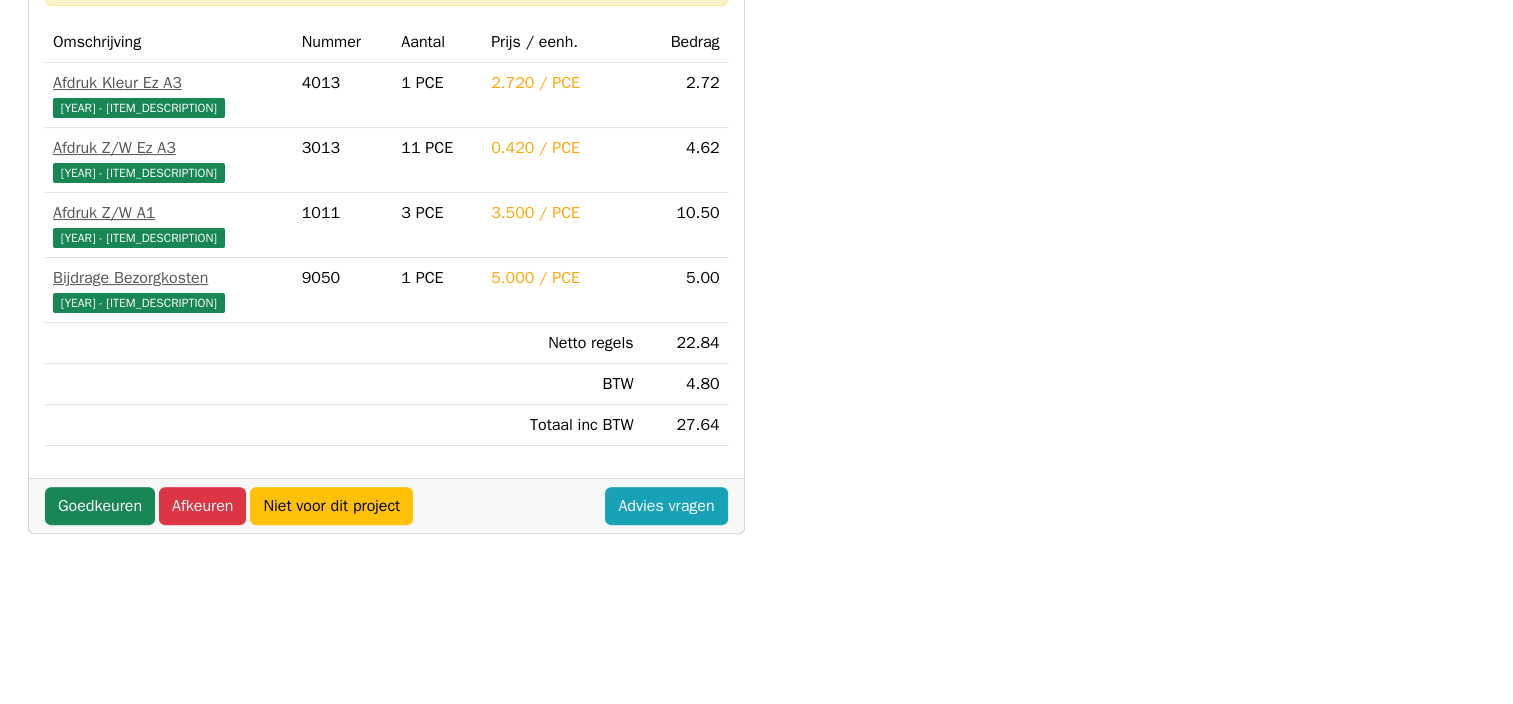 scroll, scrollTop: 500, scrollLeft: 0, axis: vertical 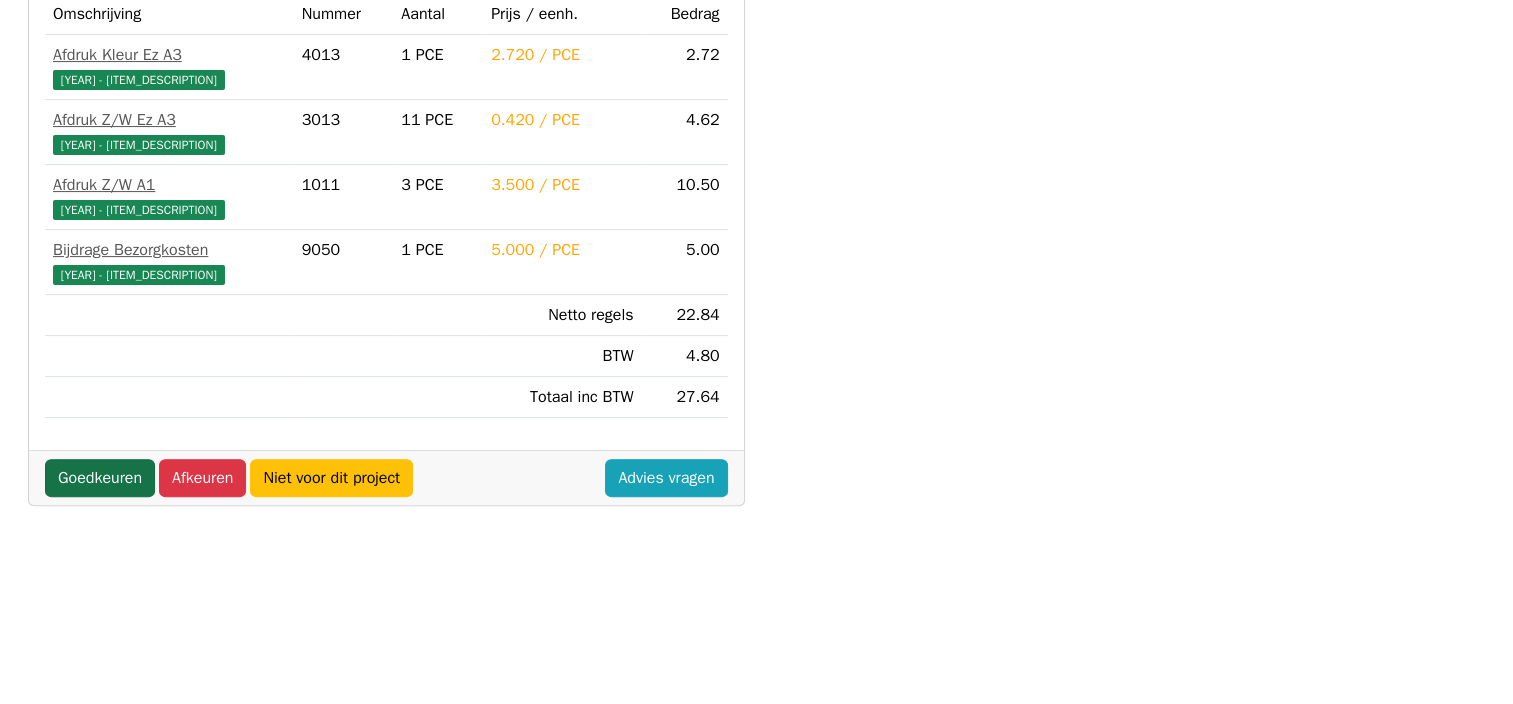 click on "Goedkeuren" at bounding box center (100, 478) 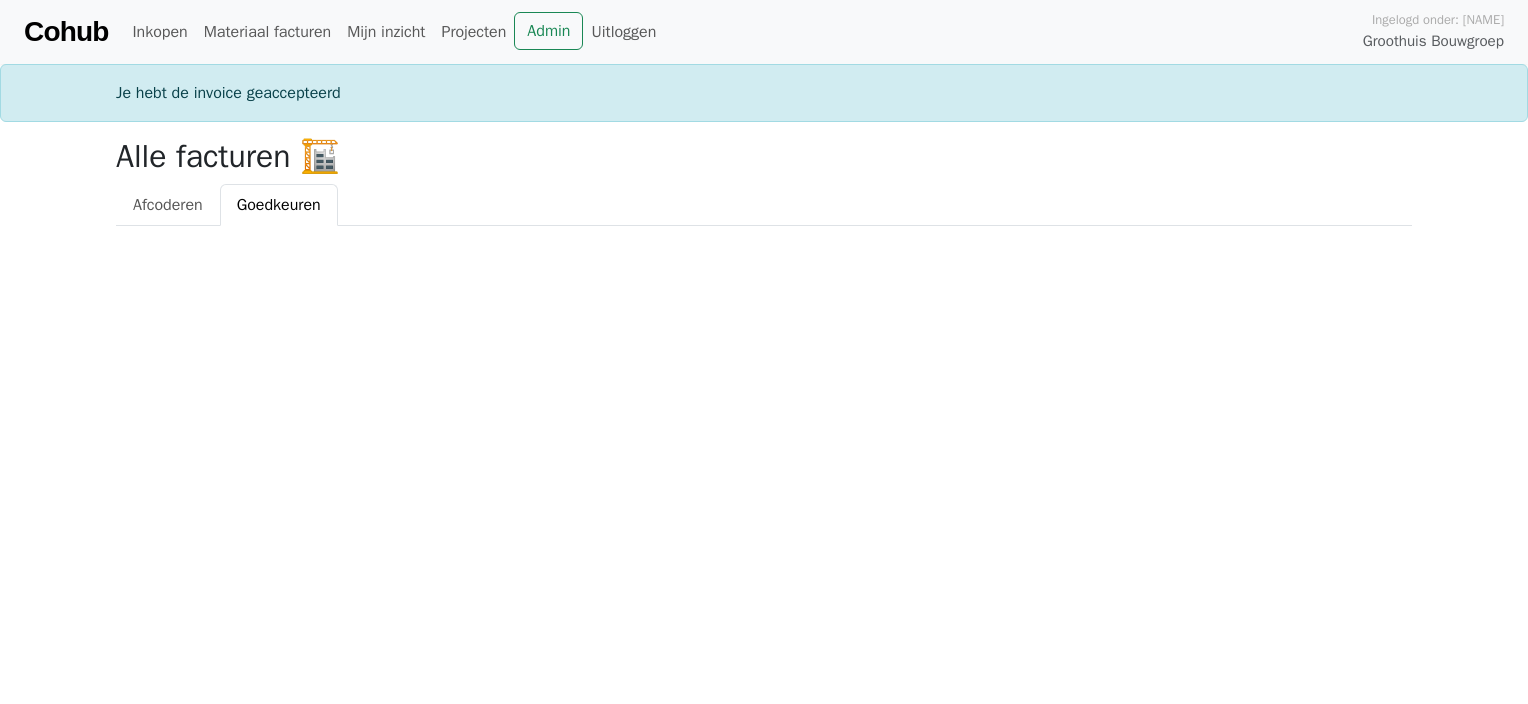 scroll, scrollTop: 0, scrollLeft: 0, axis: both 